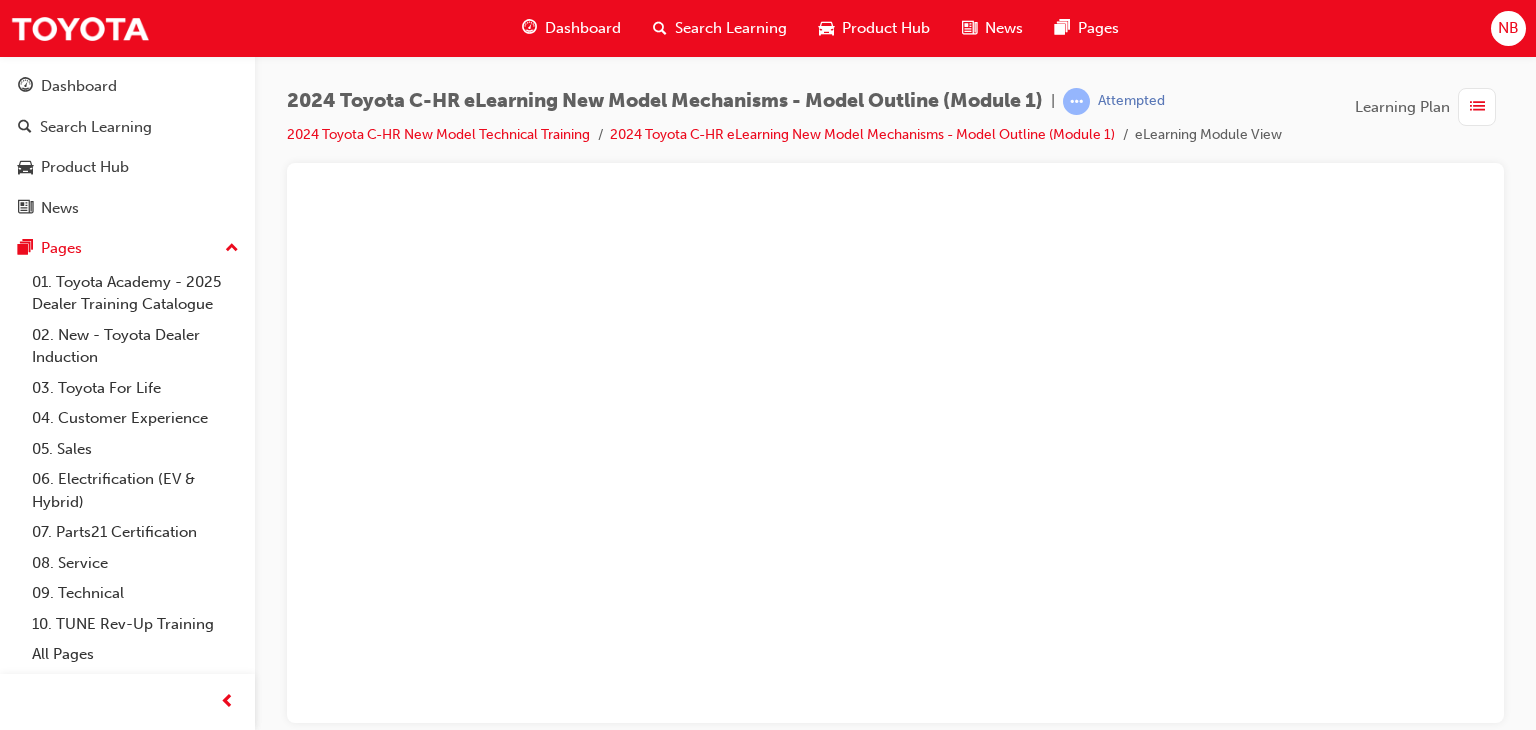 scroll, scrollTop: 0, scrollLeft: 0, axis: both 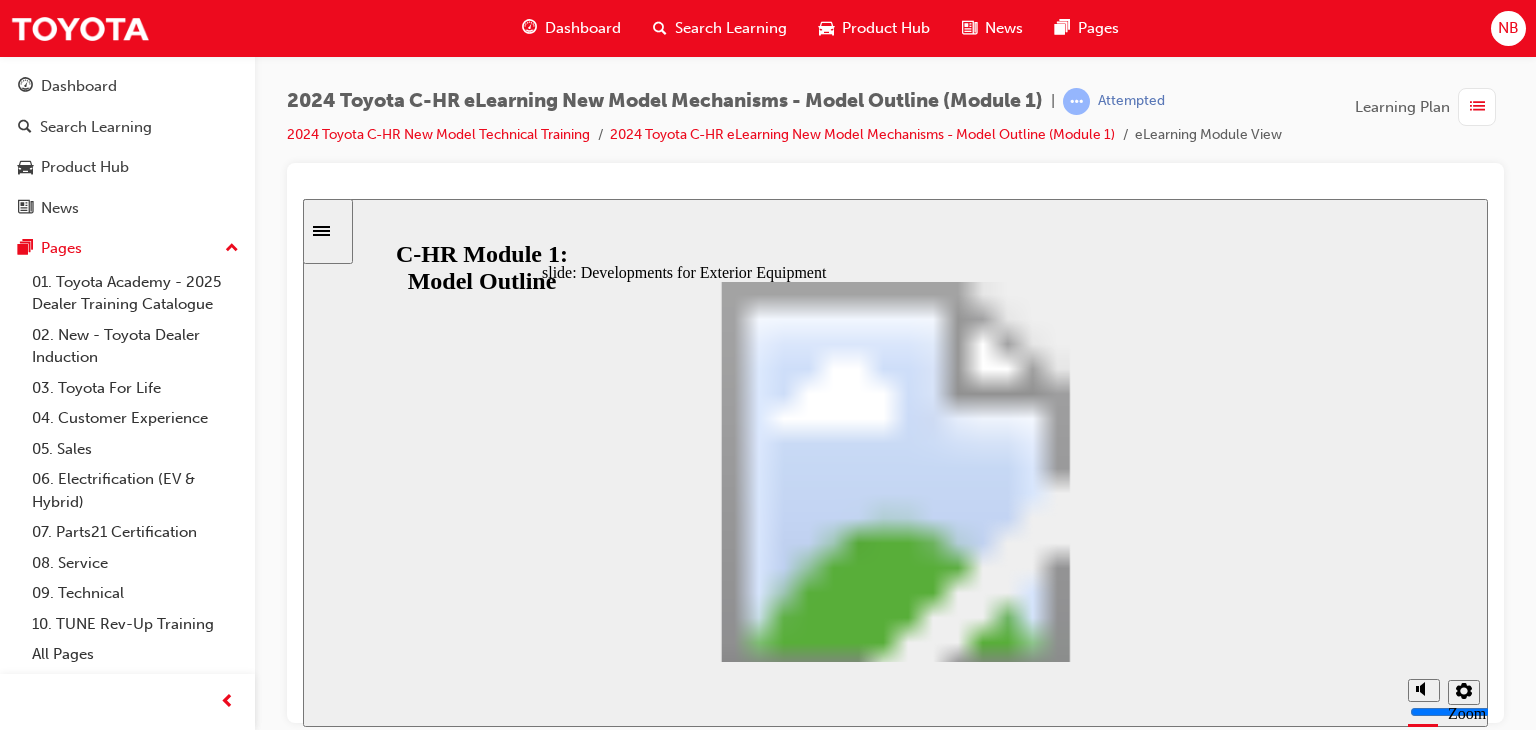 click at bounding box center (896, 1763) 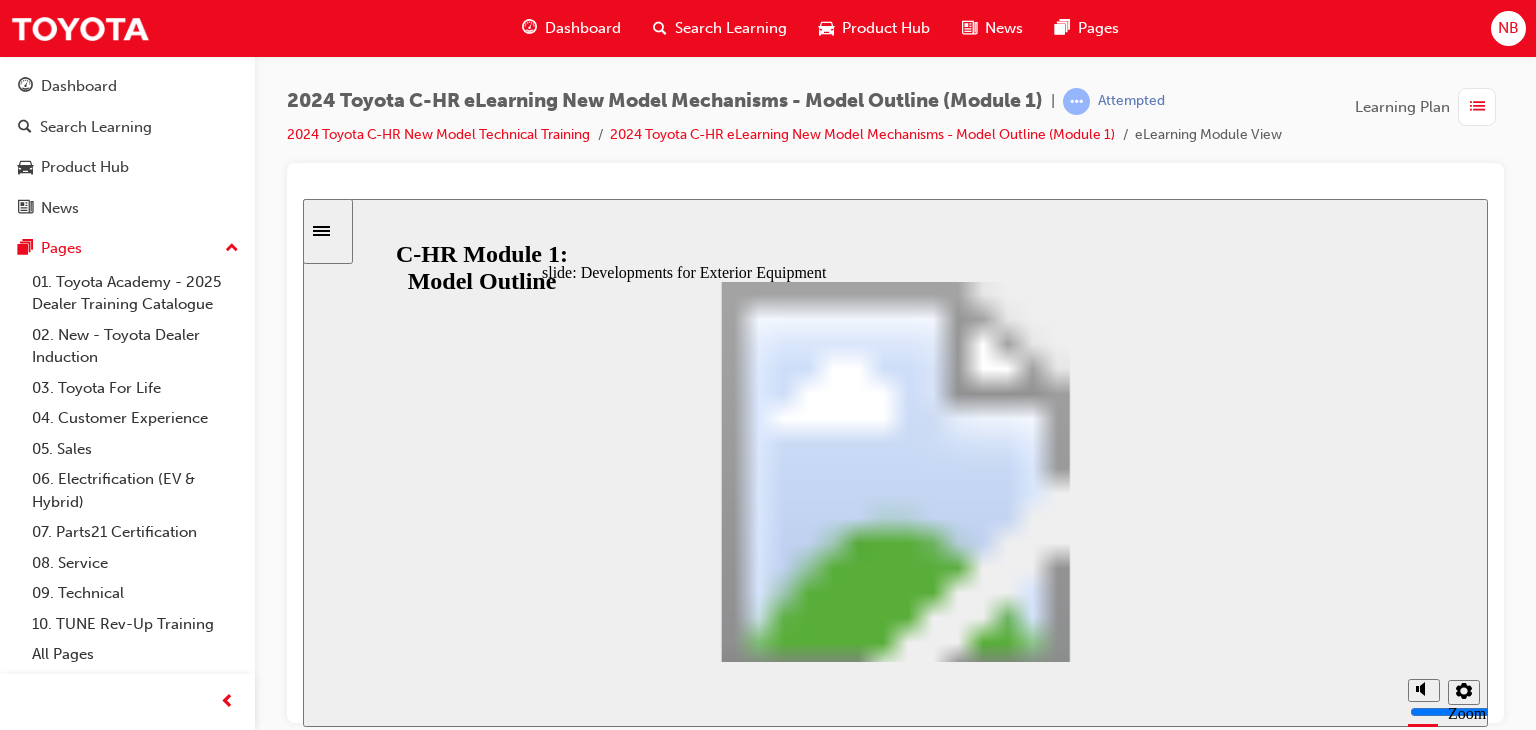 click 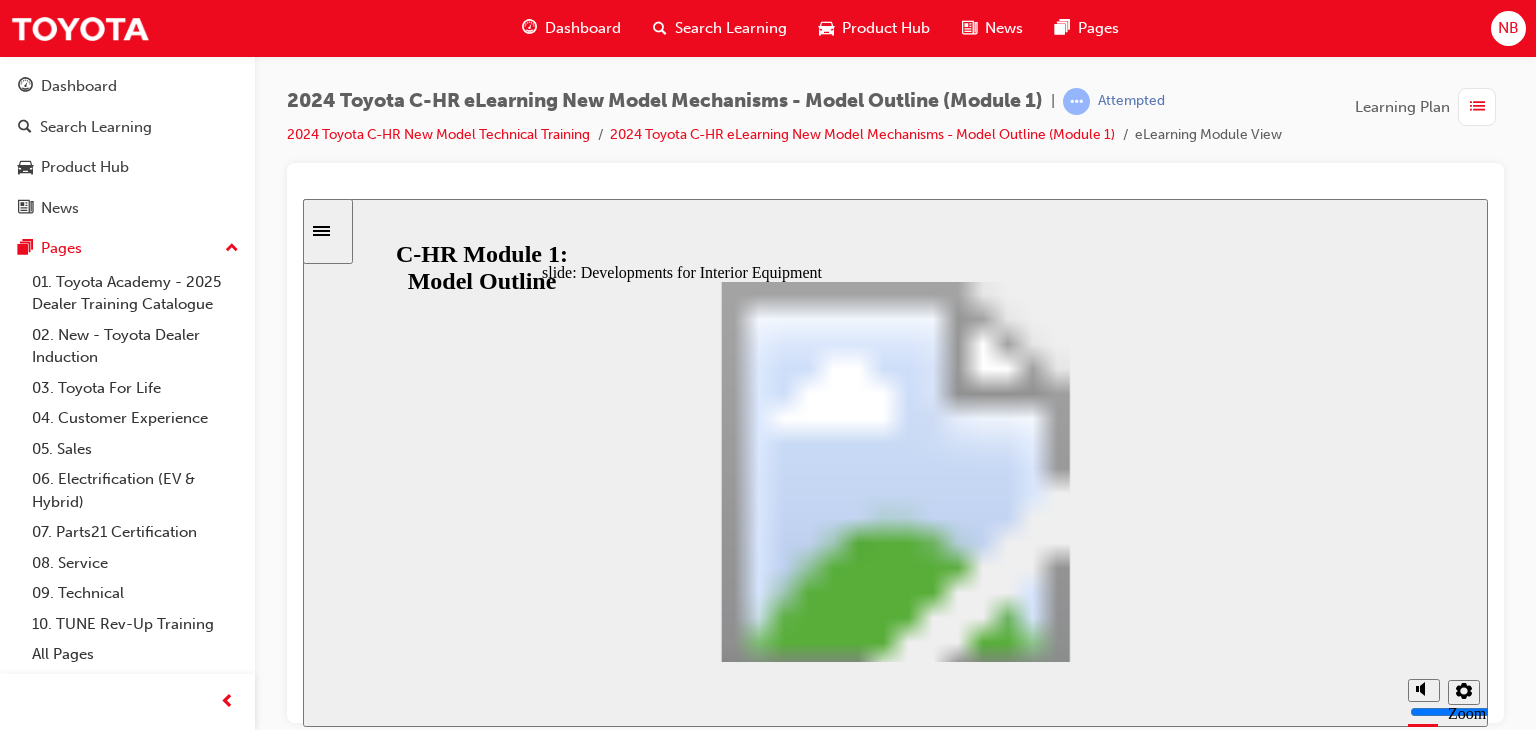click at bounding box center [706, 2640] 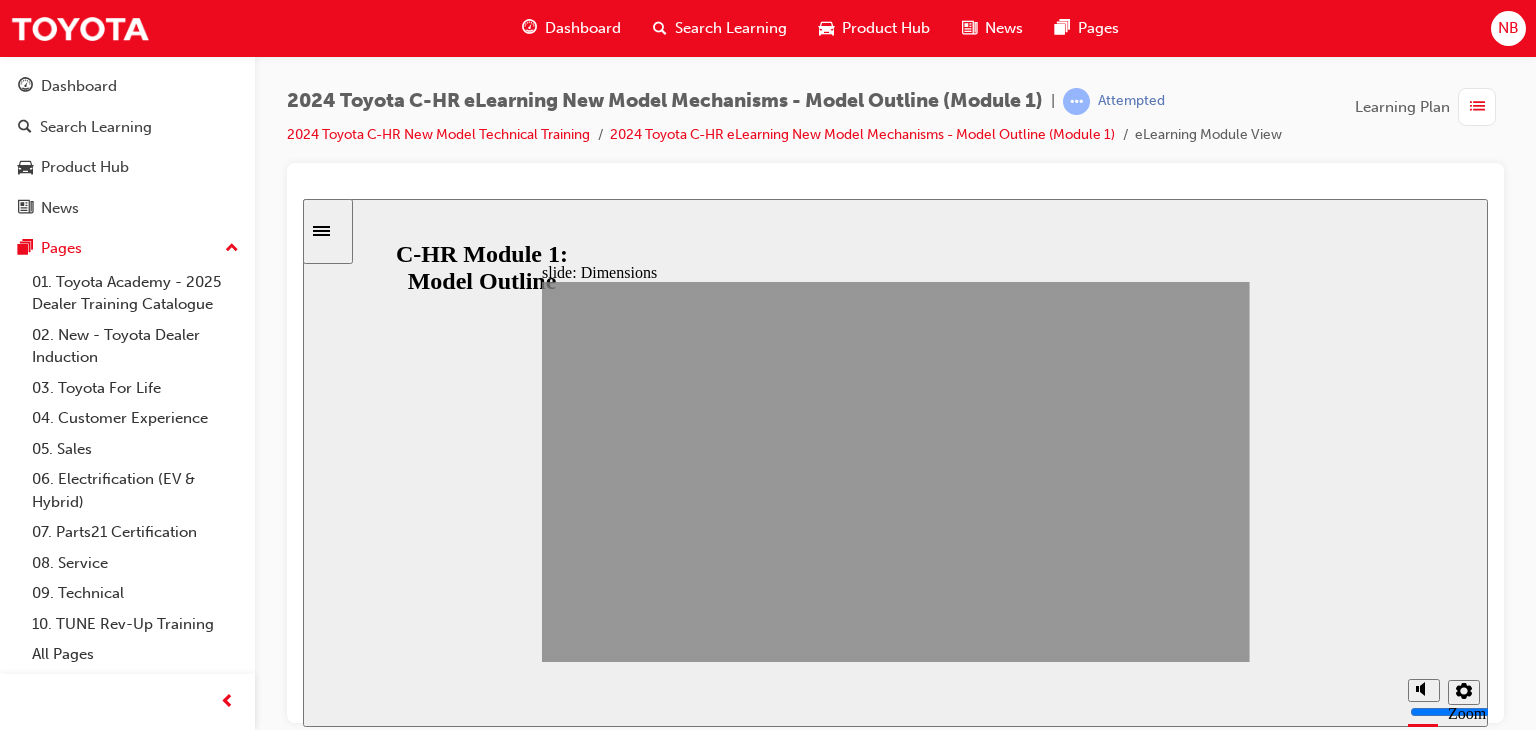 click 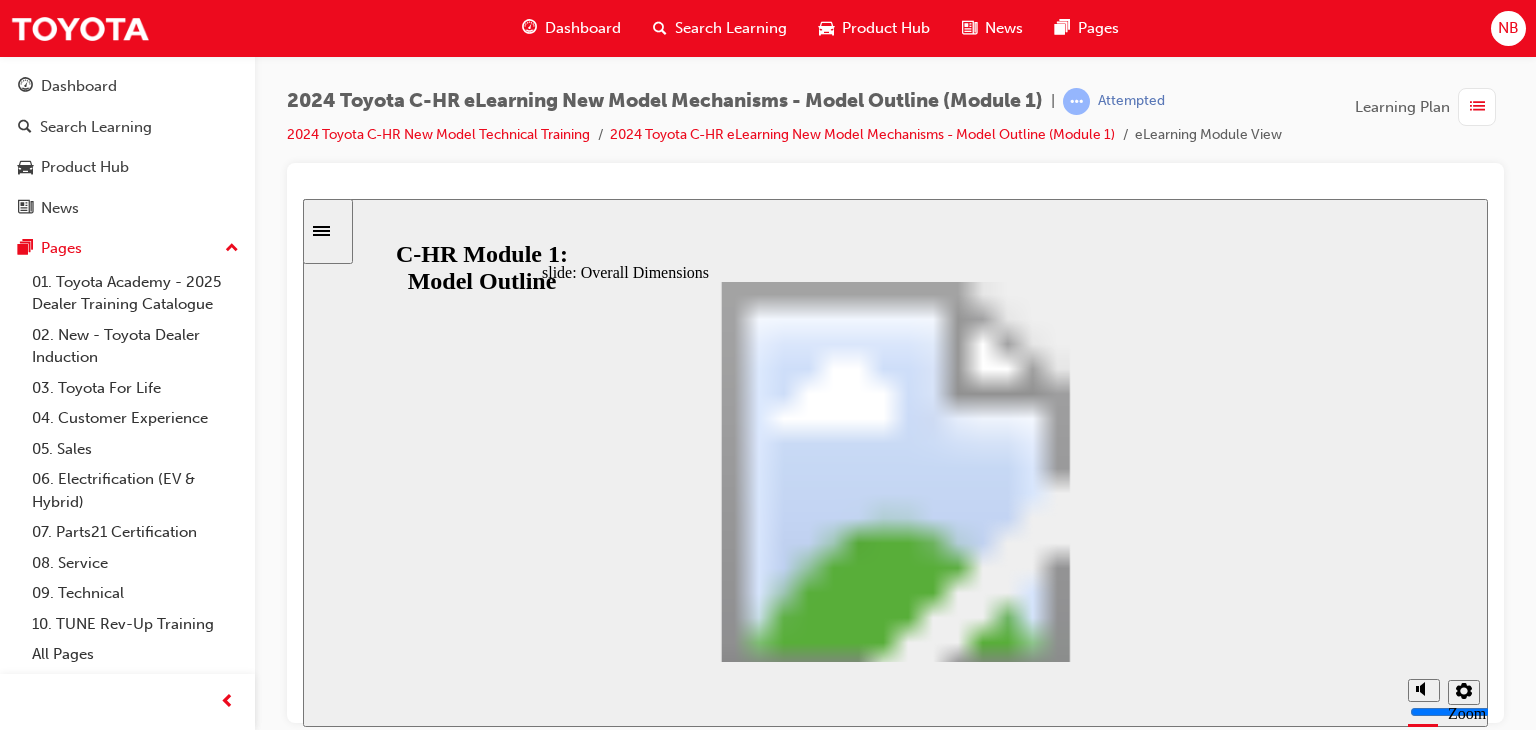click 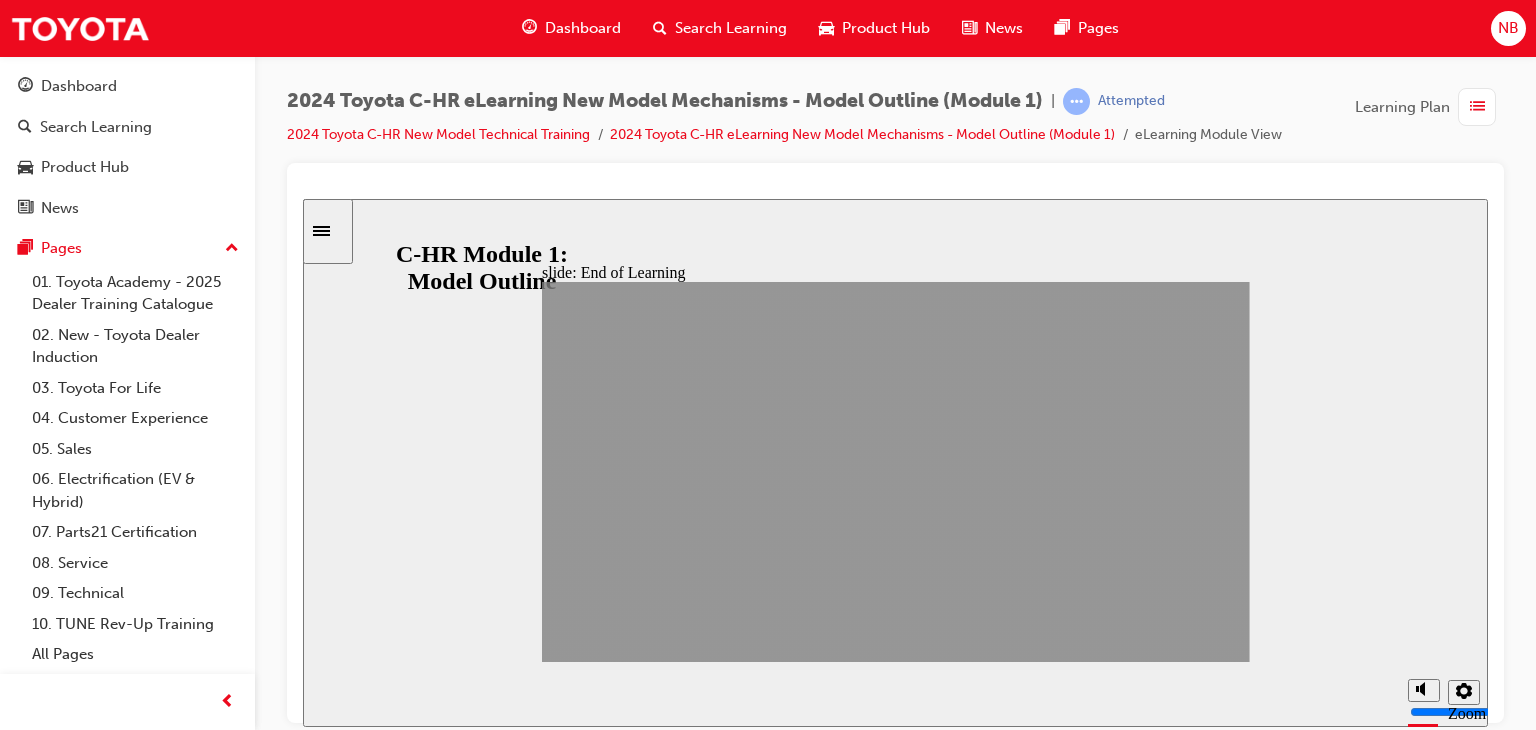 click 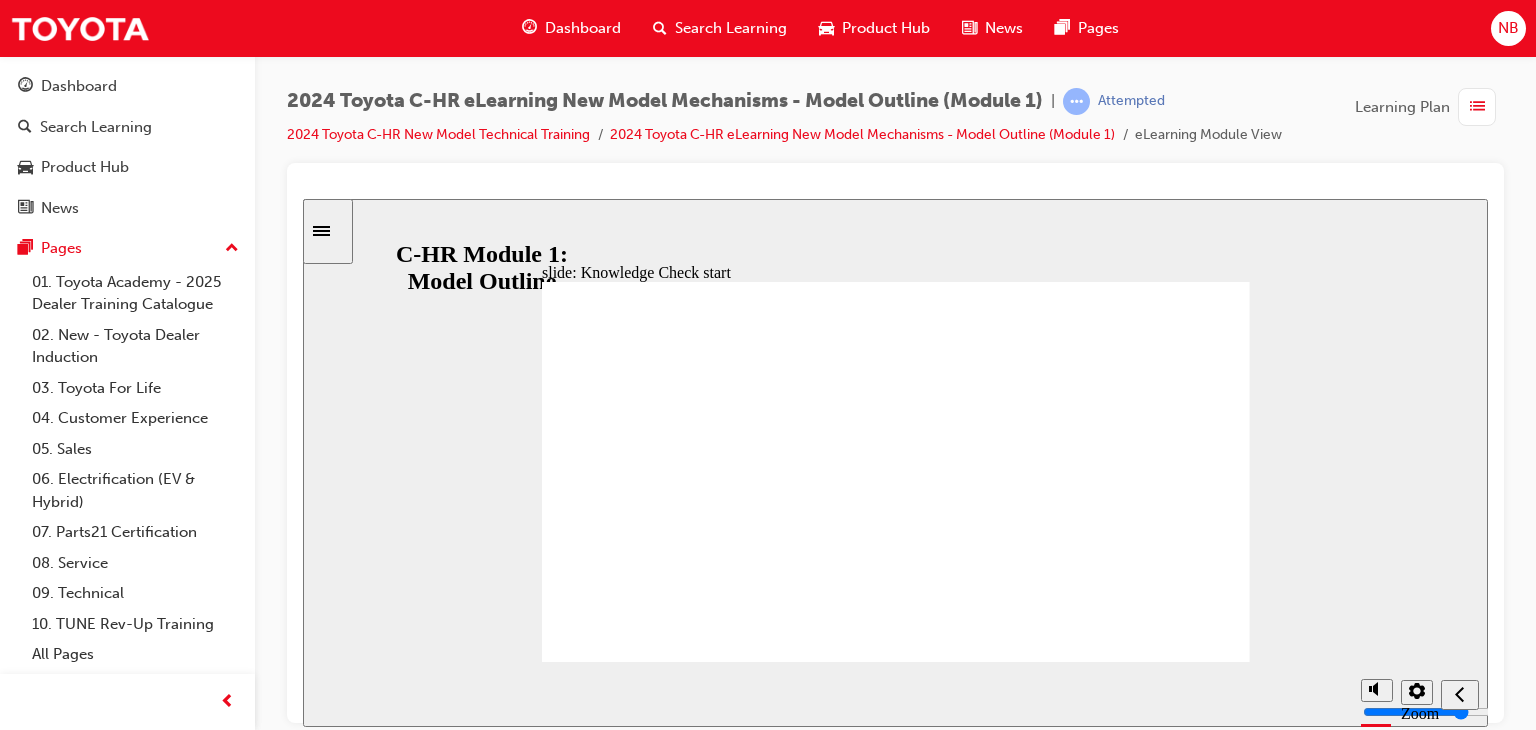 click 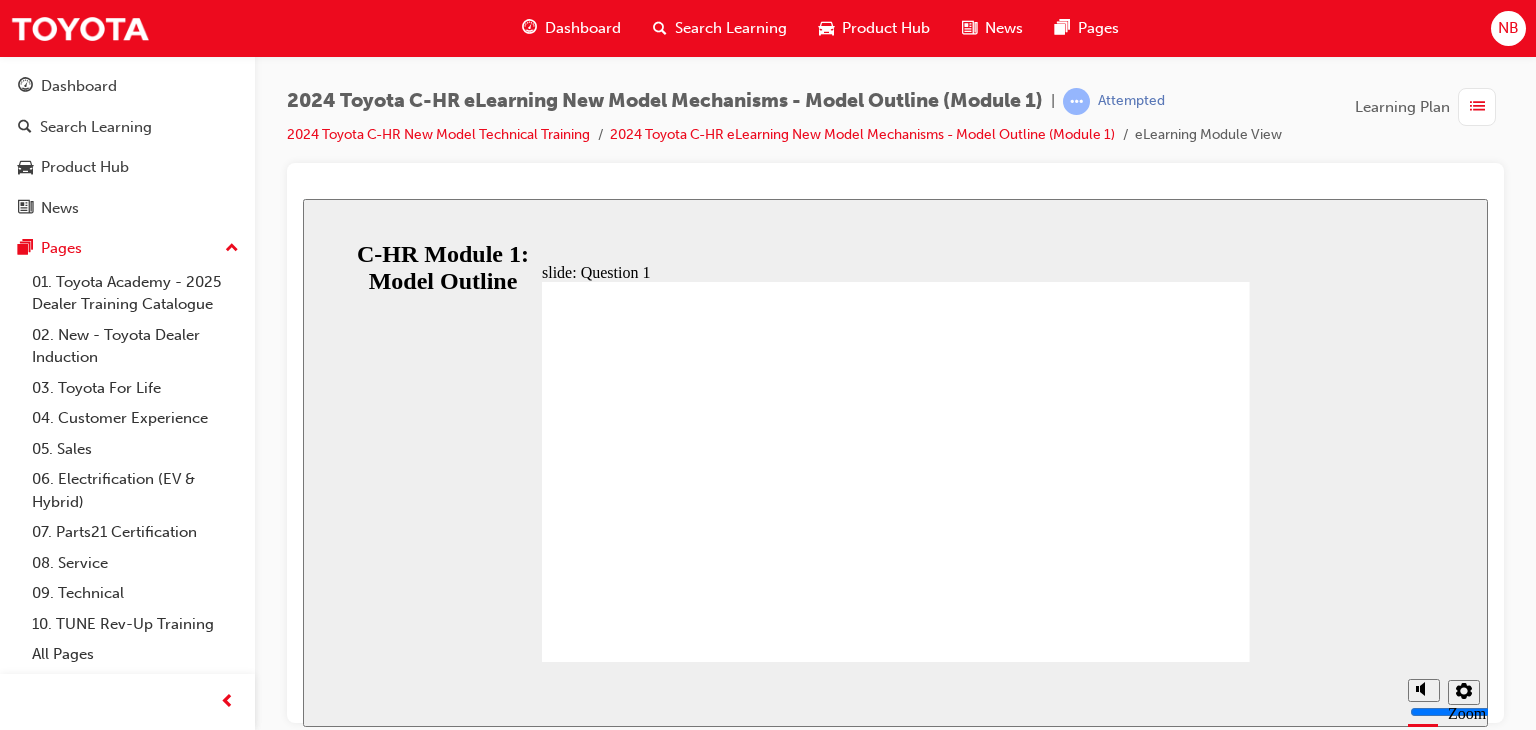 click 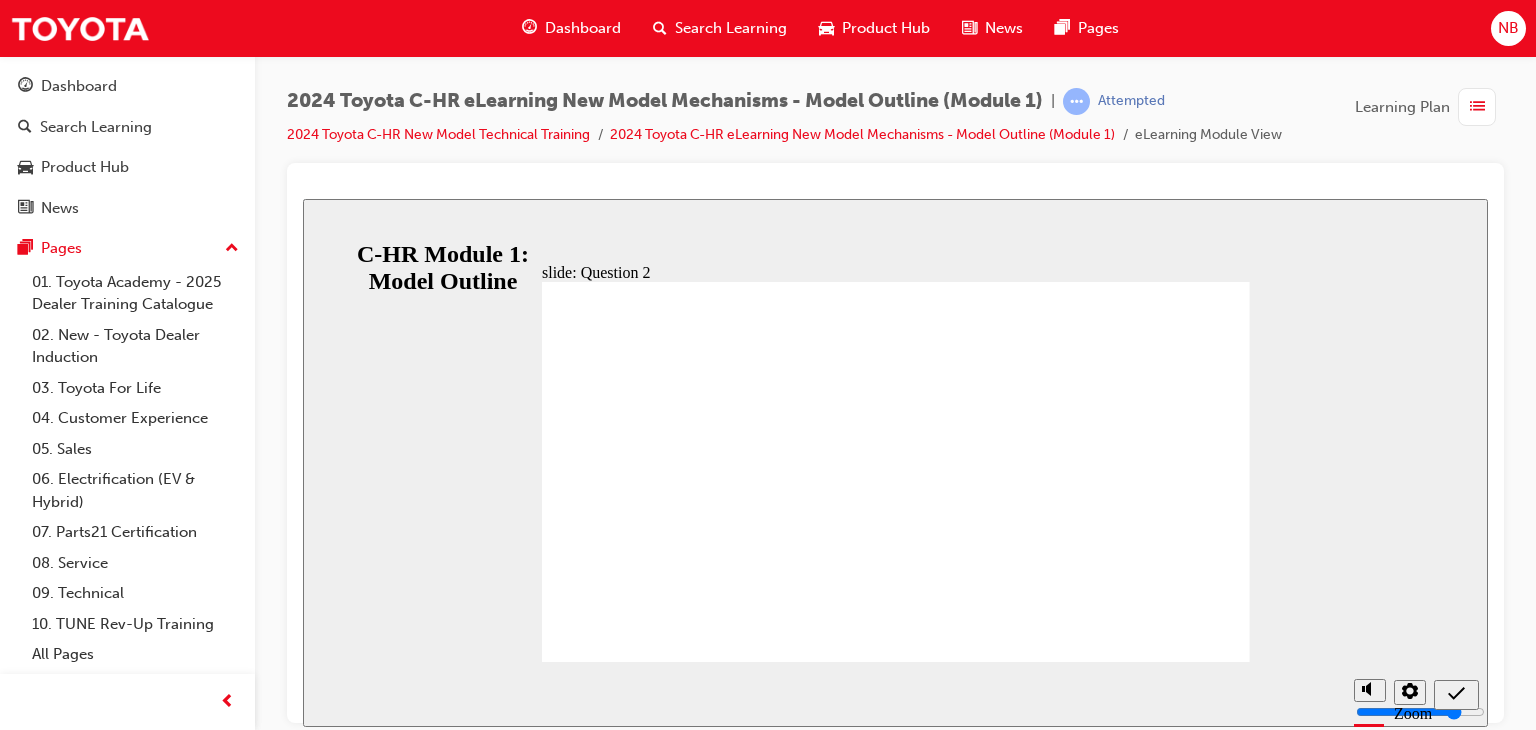 click 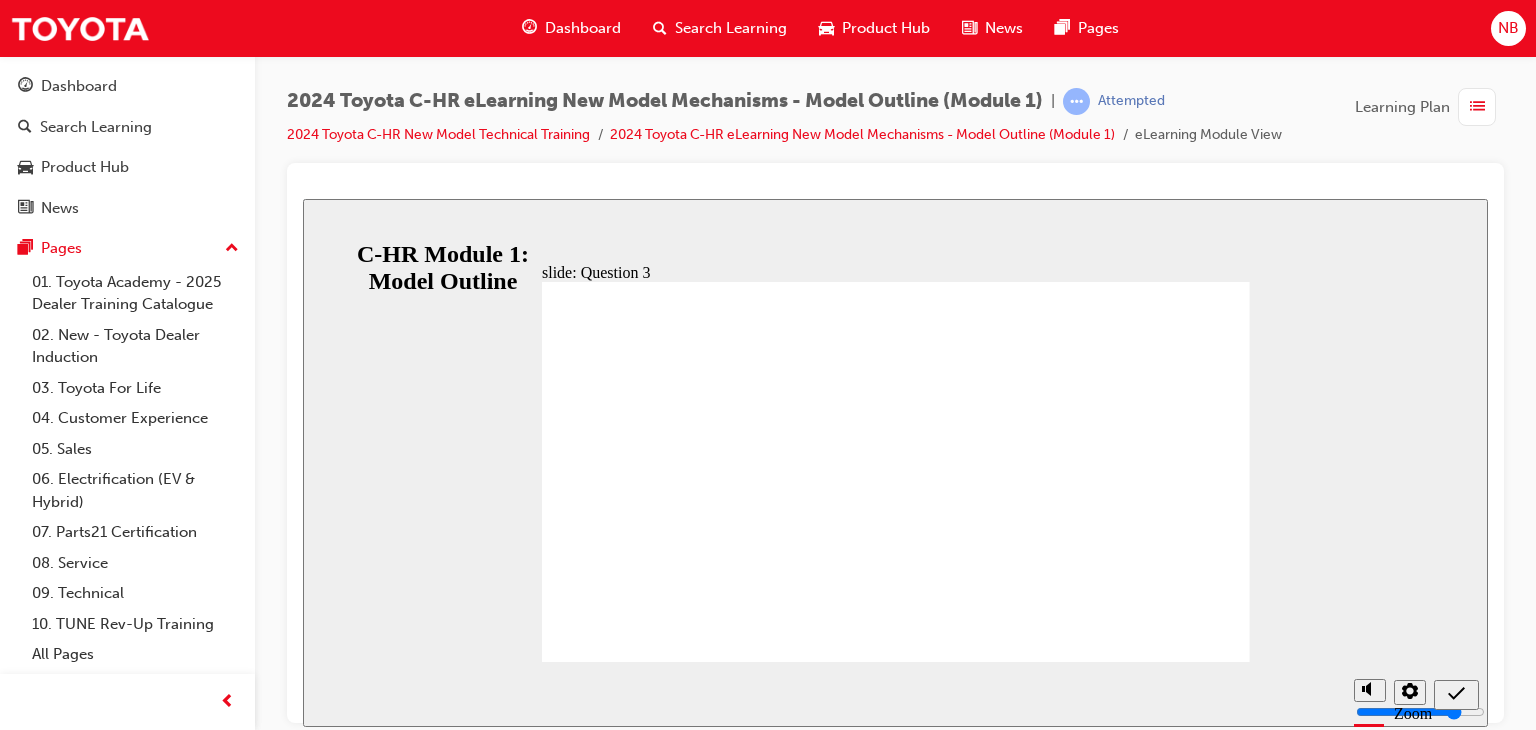 click 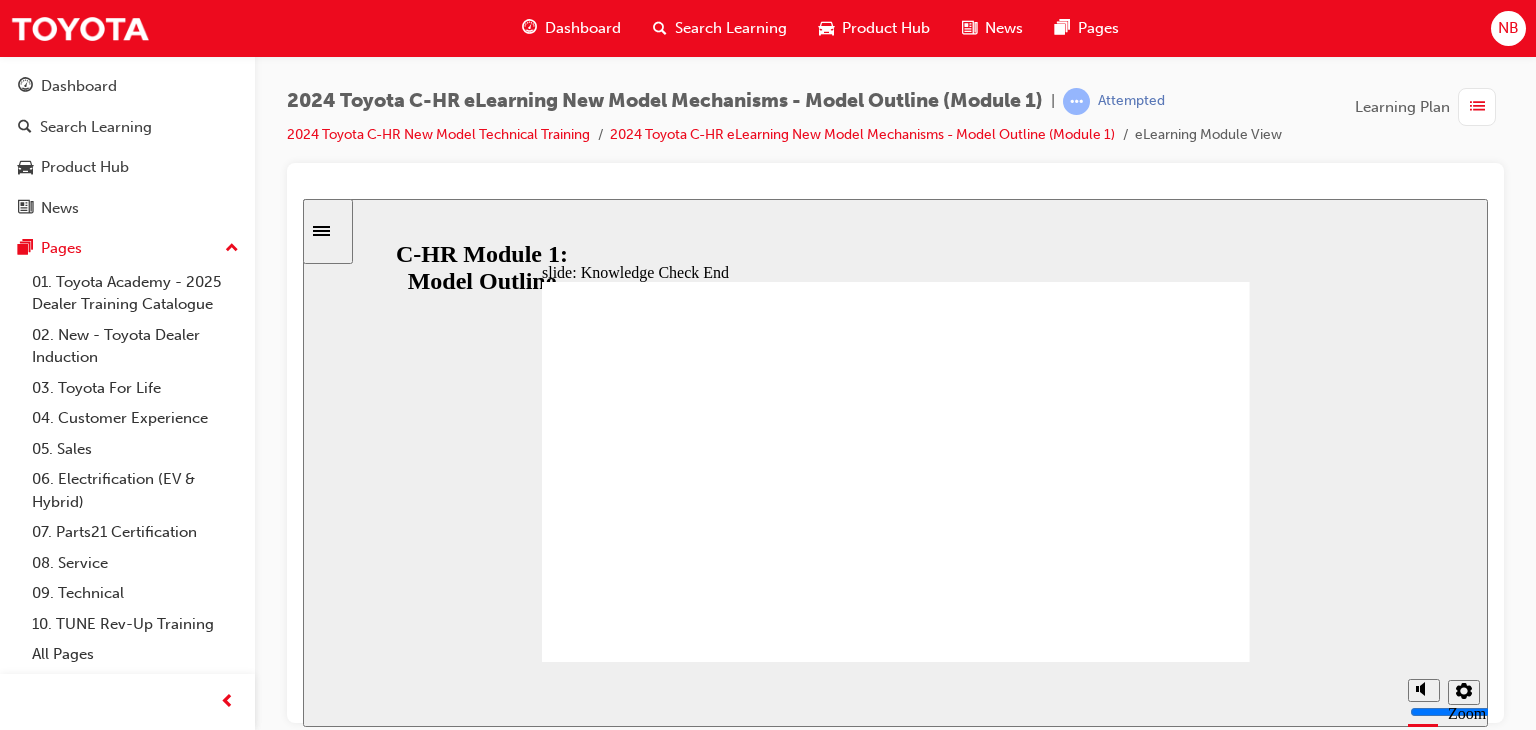 click 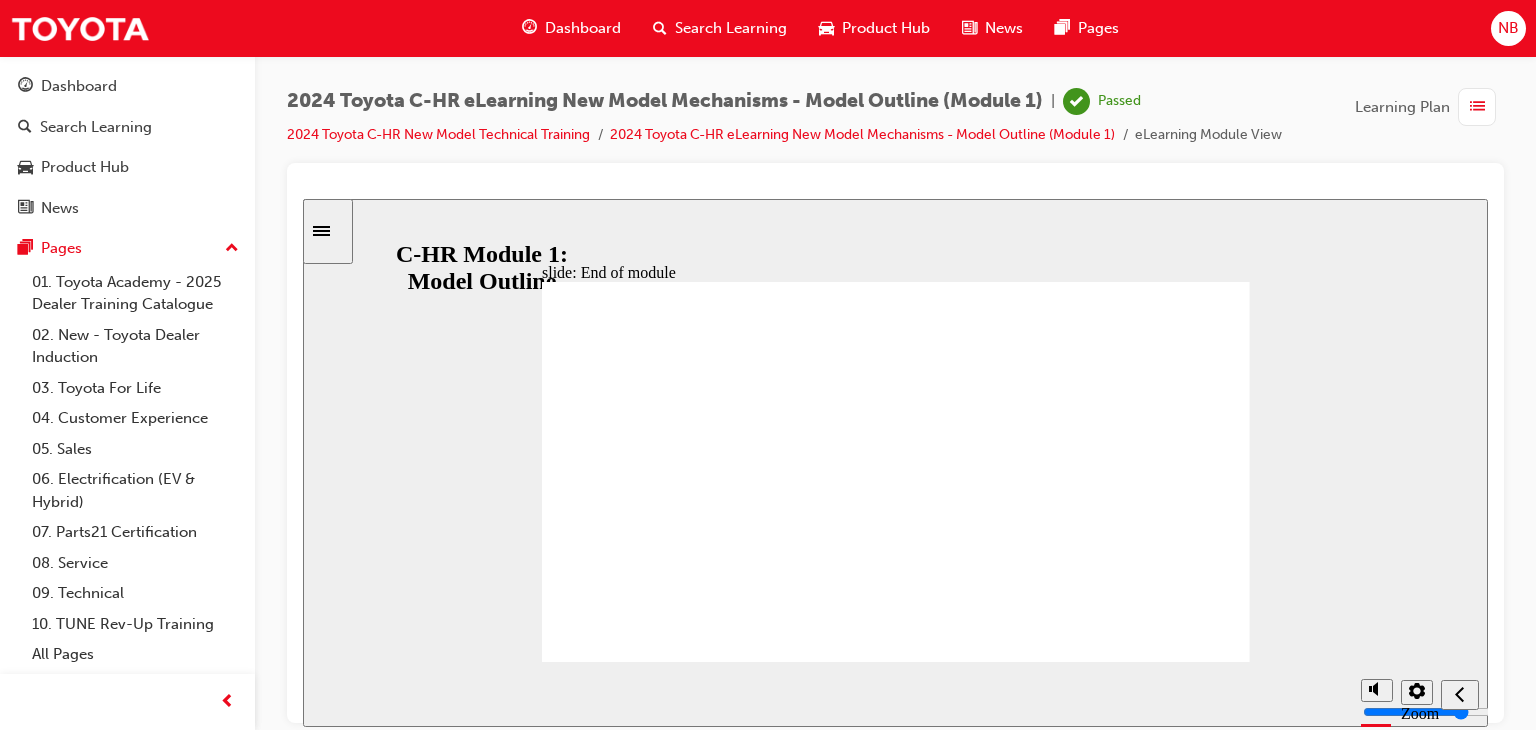 click 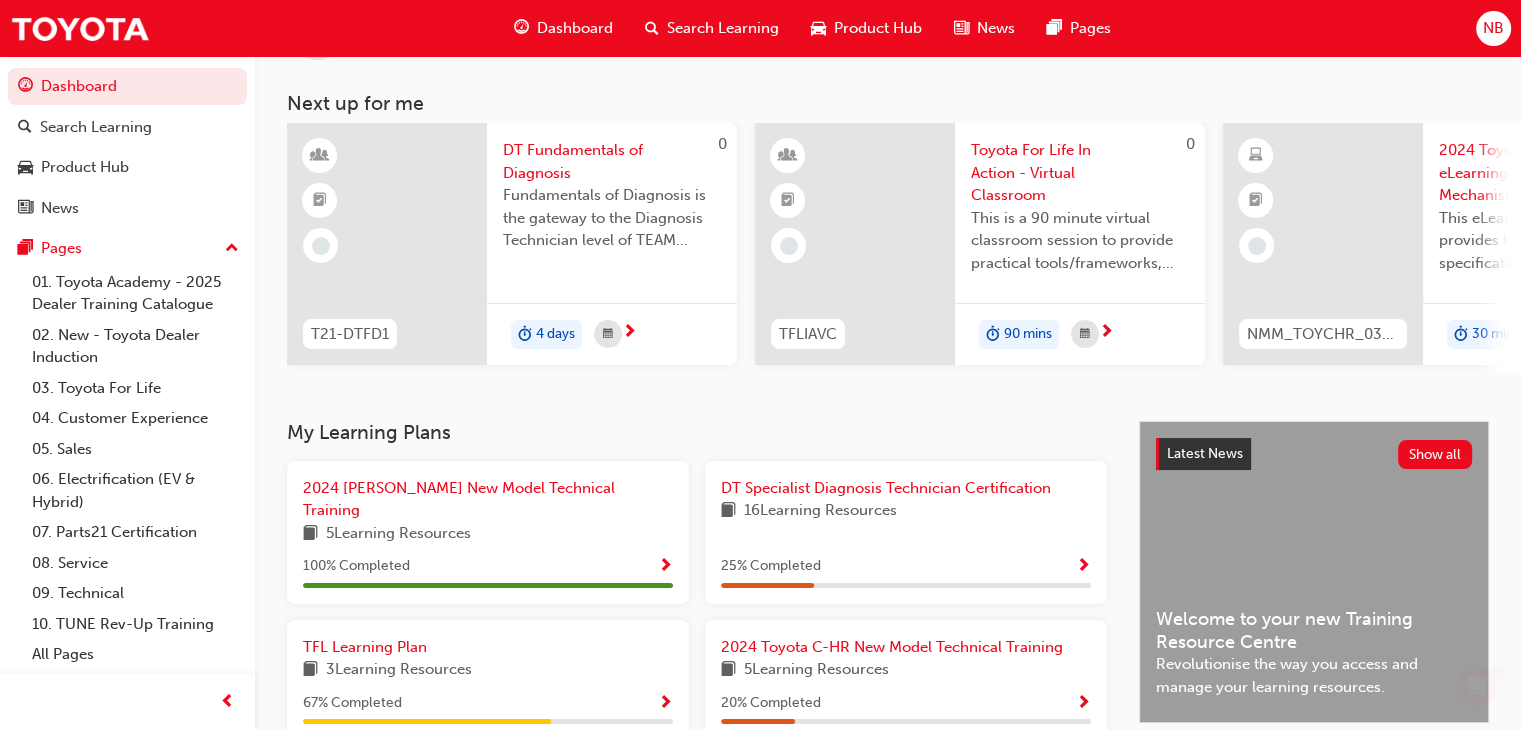 scroll, scrollTop: 300, scrollLeft: 0, axis: vertical 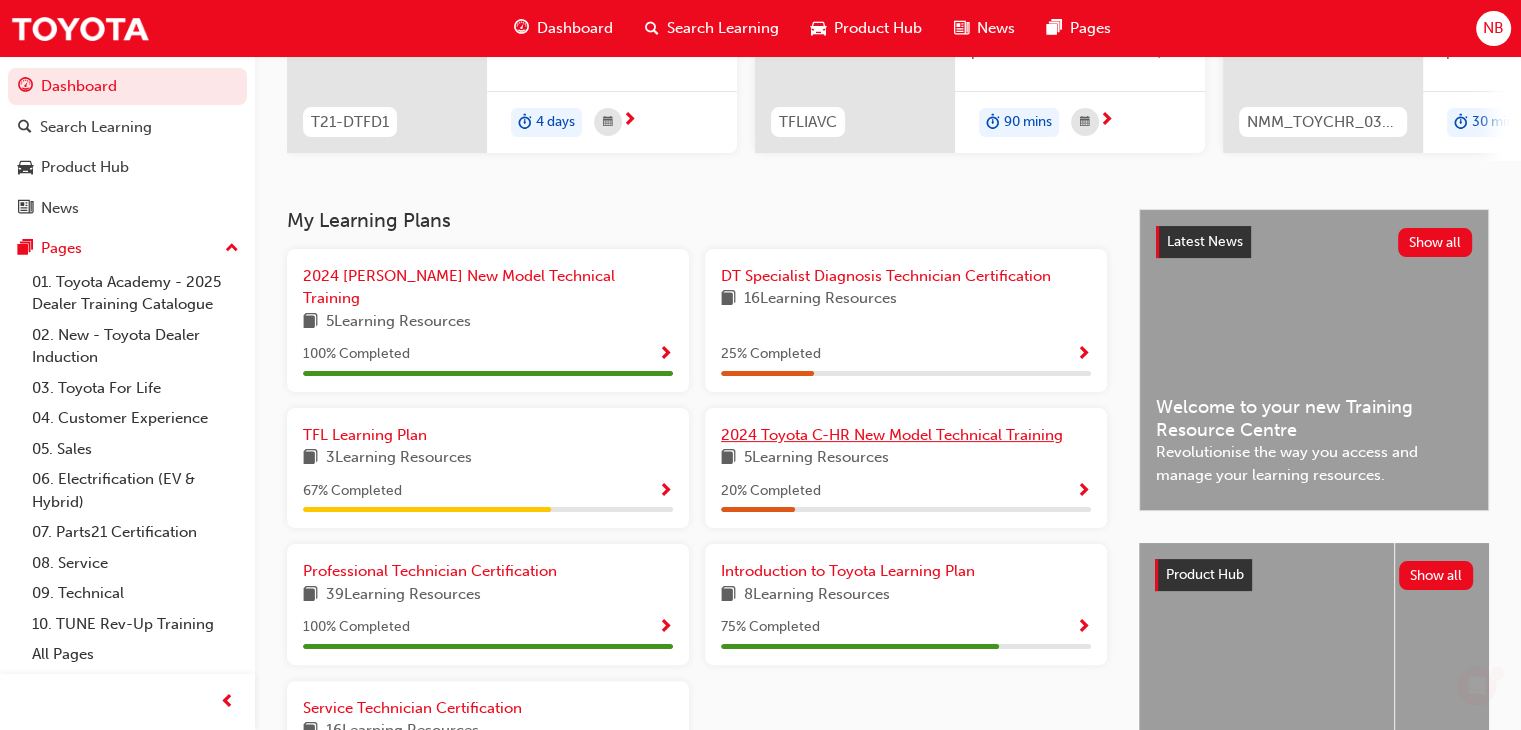 click on "2024 Toyota C-HR New Model Technical Training" at bounding box center (892, 435) 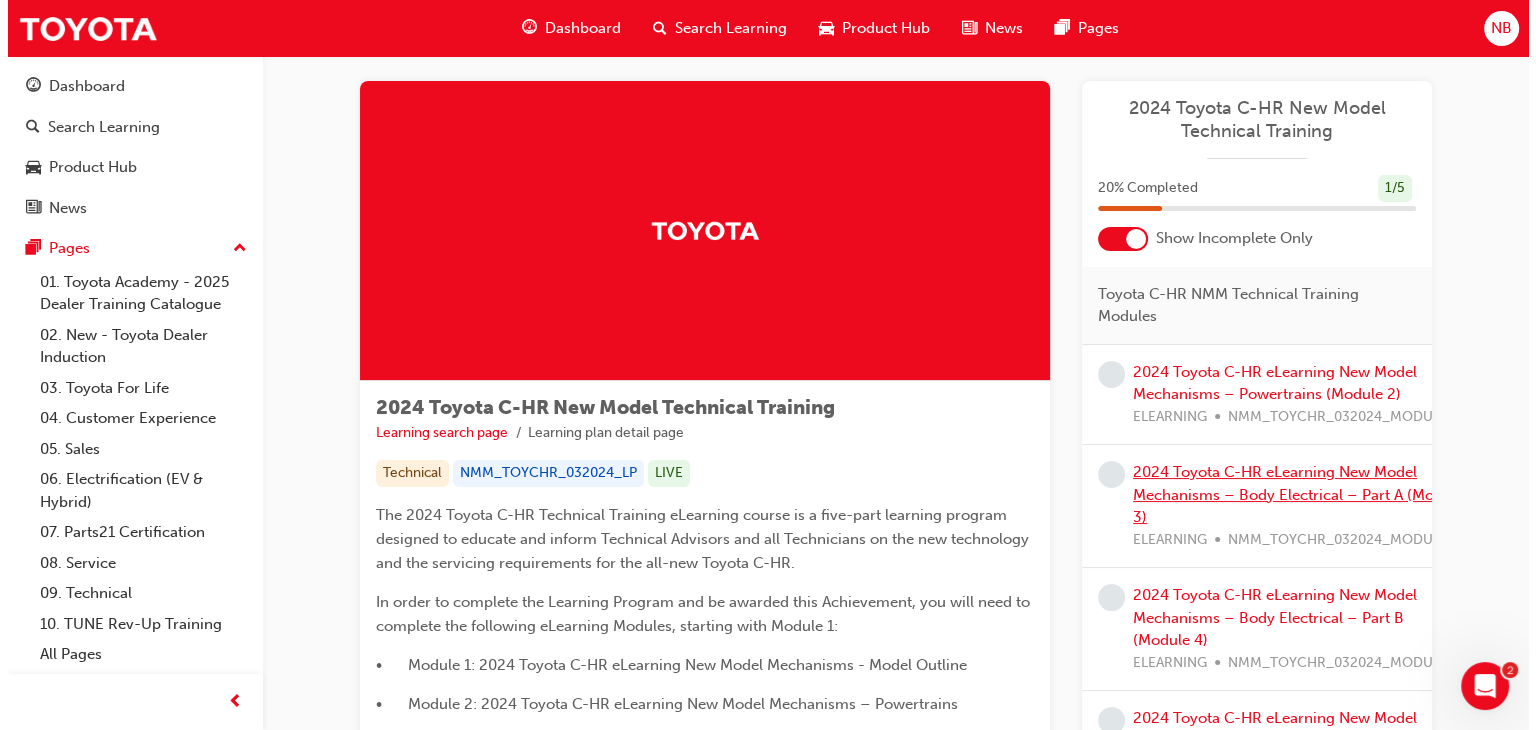 scroll, scrollTop: 0, scrollLeft: 0, axis: both 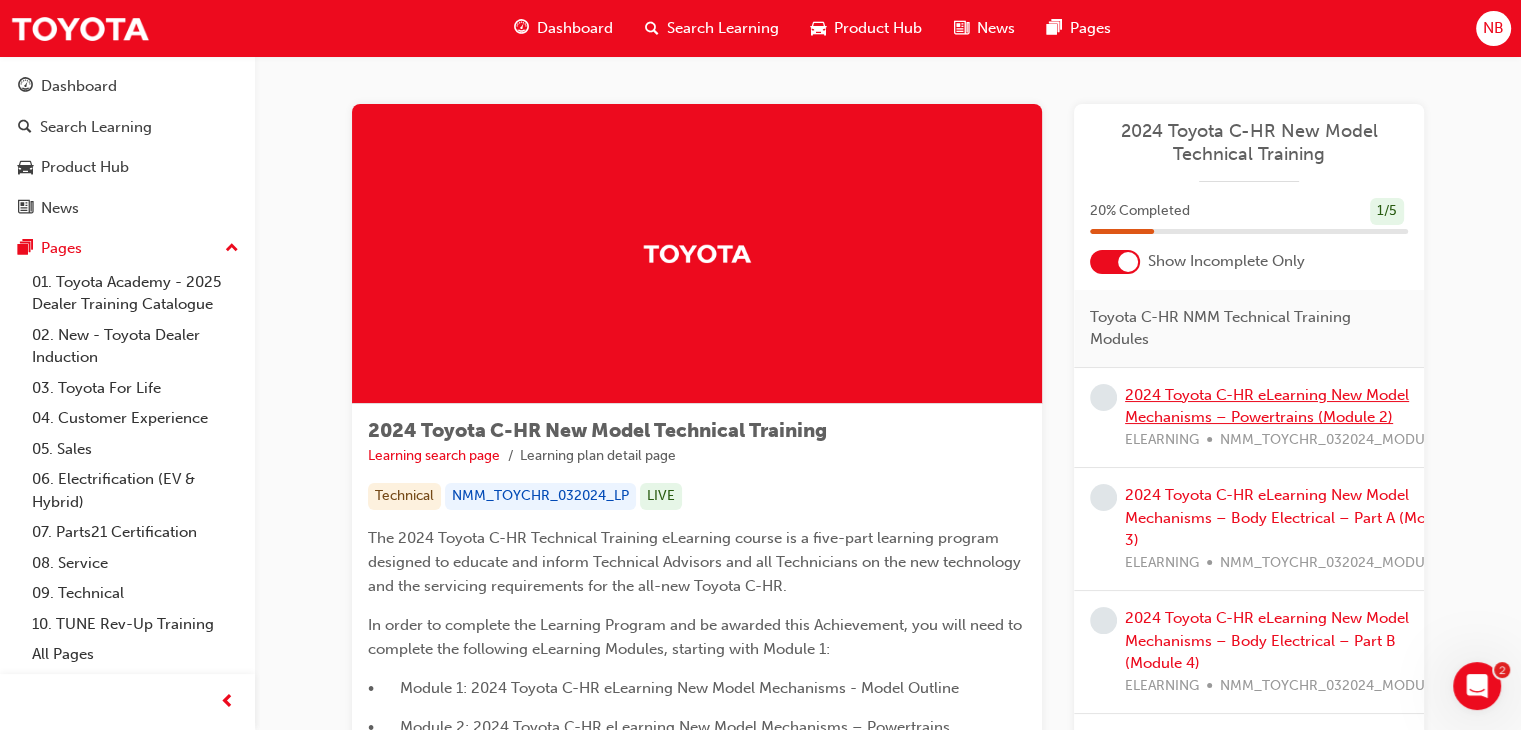click on "2024 Toyota C-HR eLearning New Model Mechanisms – Powertrains (Module 2)" at bounding box center [1267, 406] 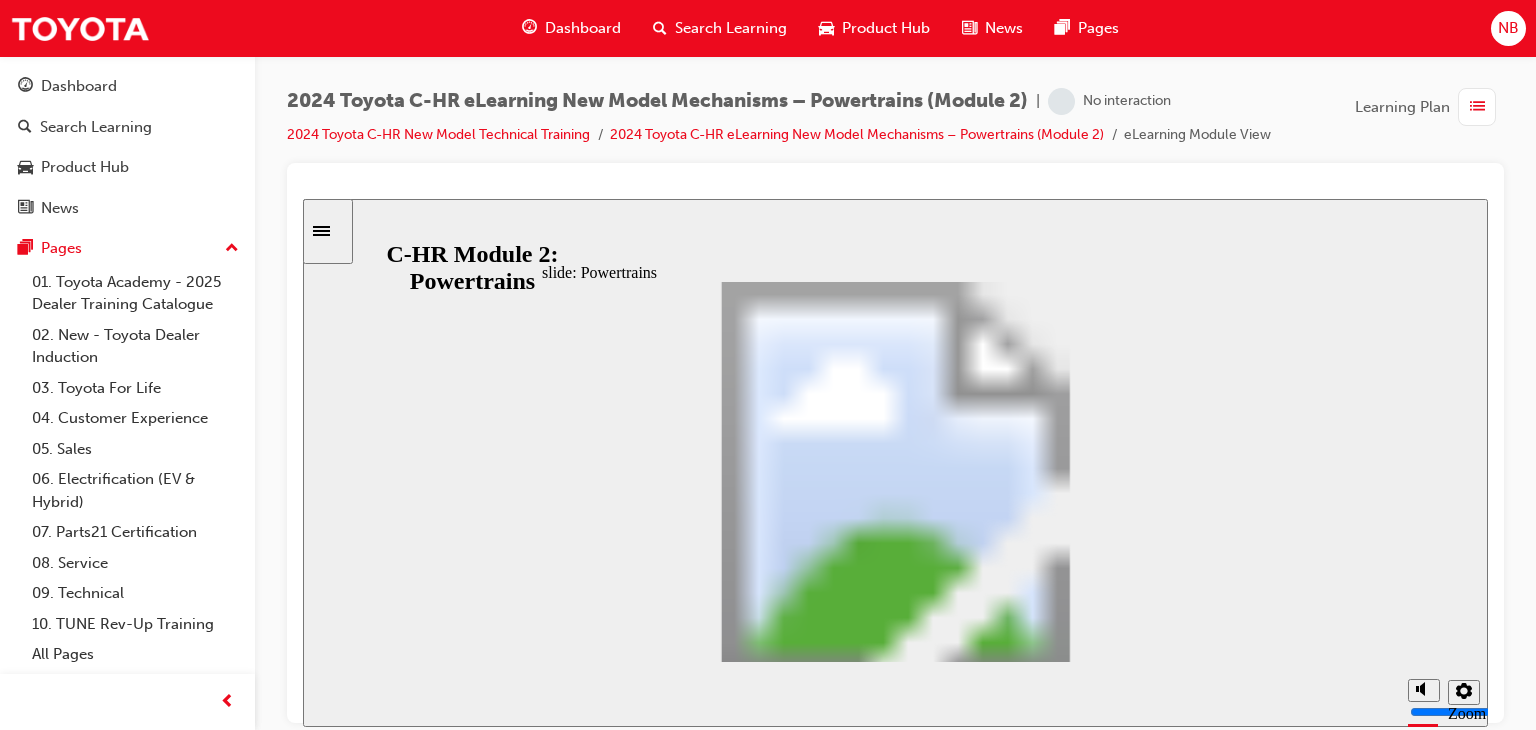 scroll, scrollTop: 0, scrollLeft: 0, axis: both 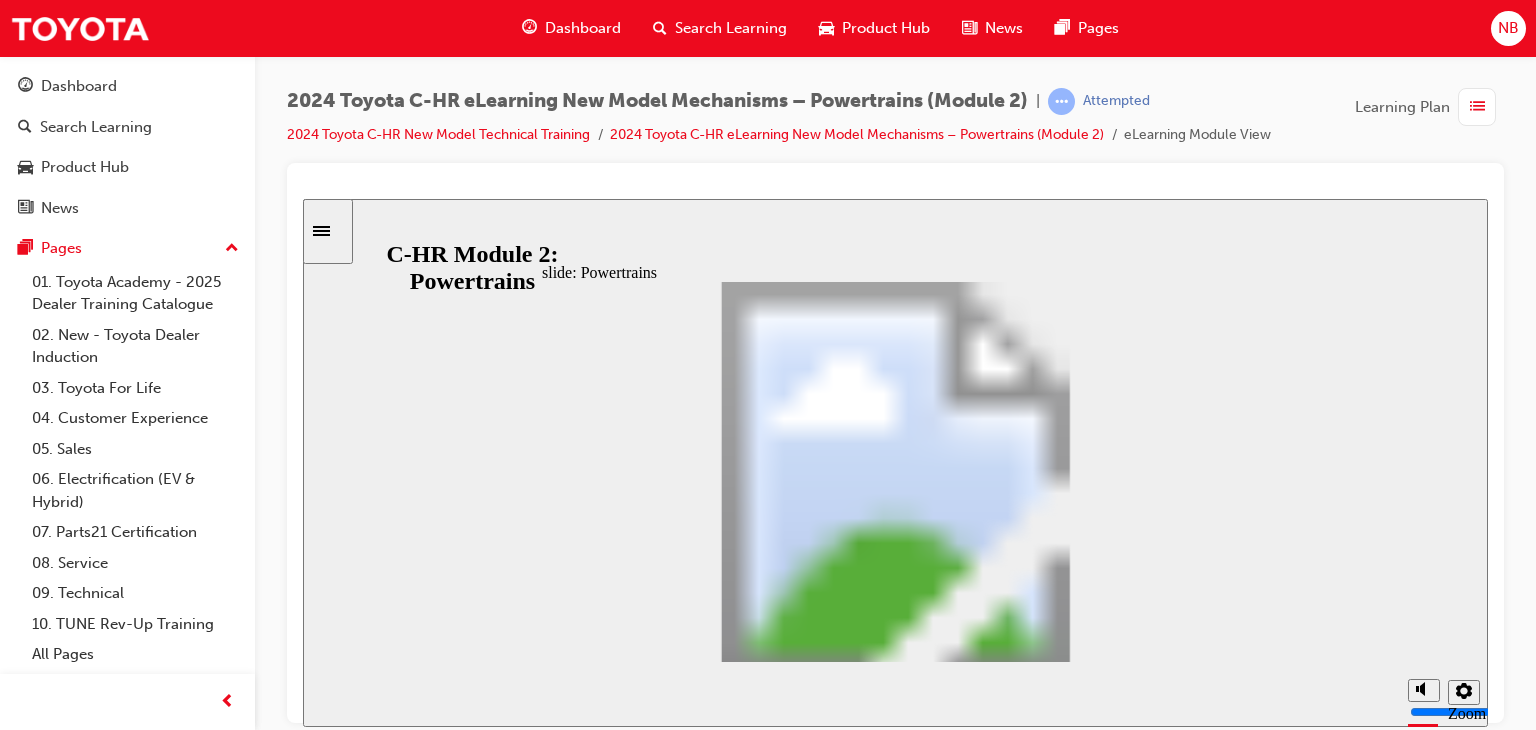 click 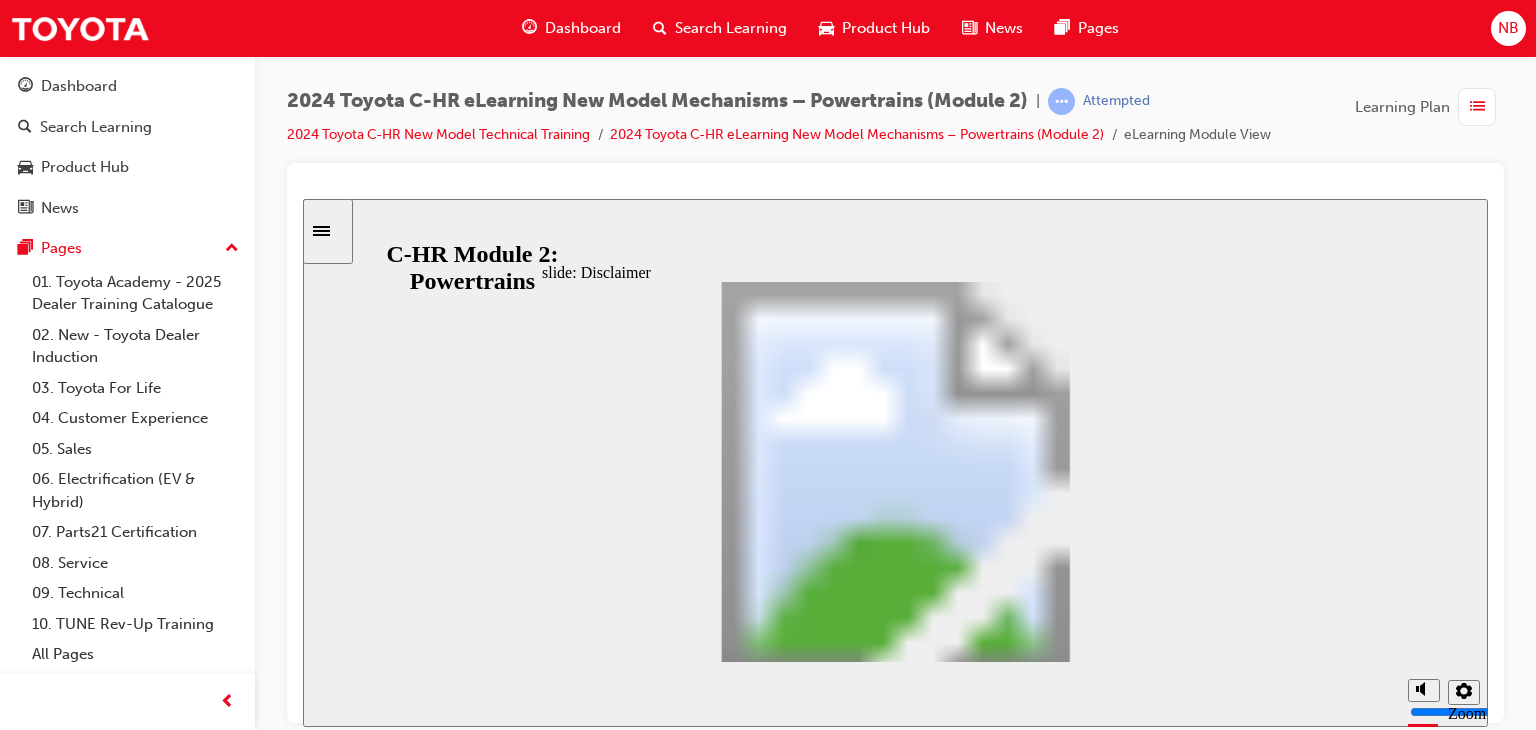 click 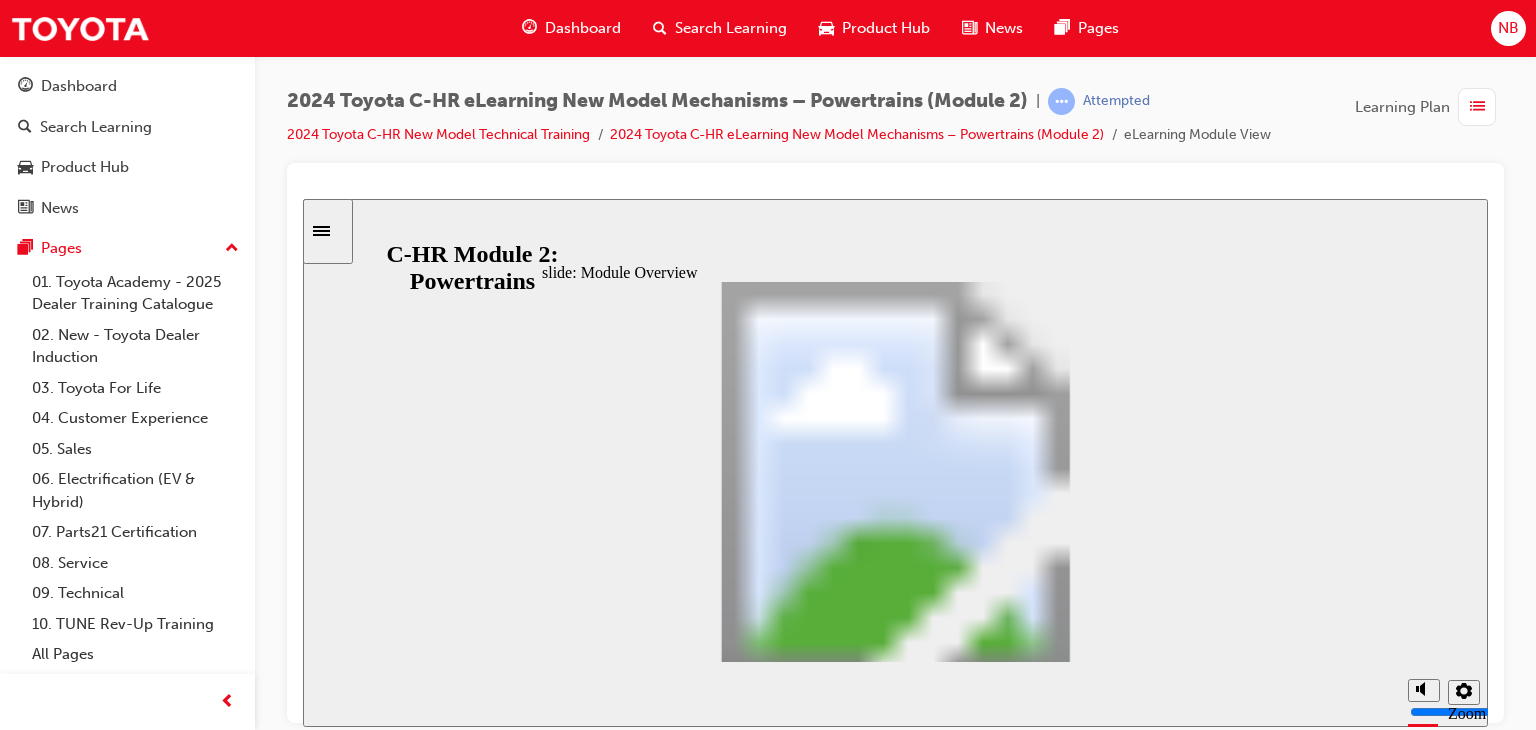 click 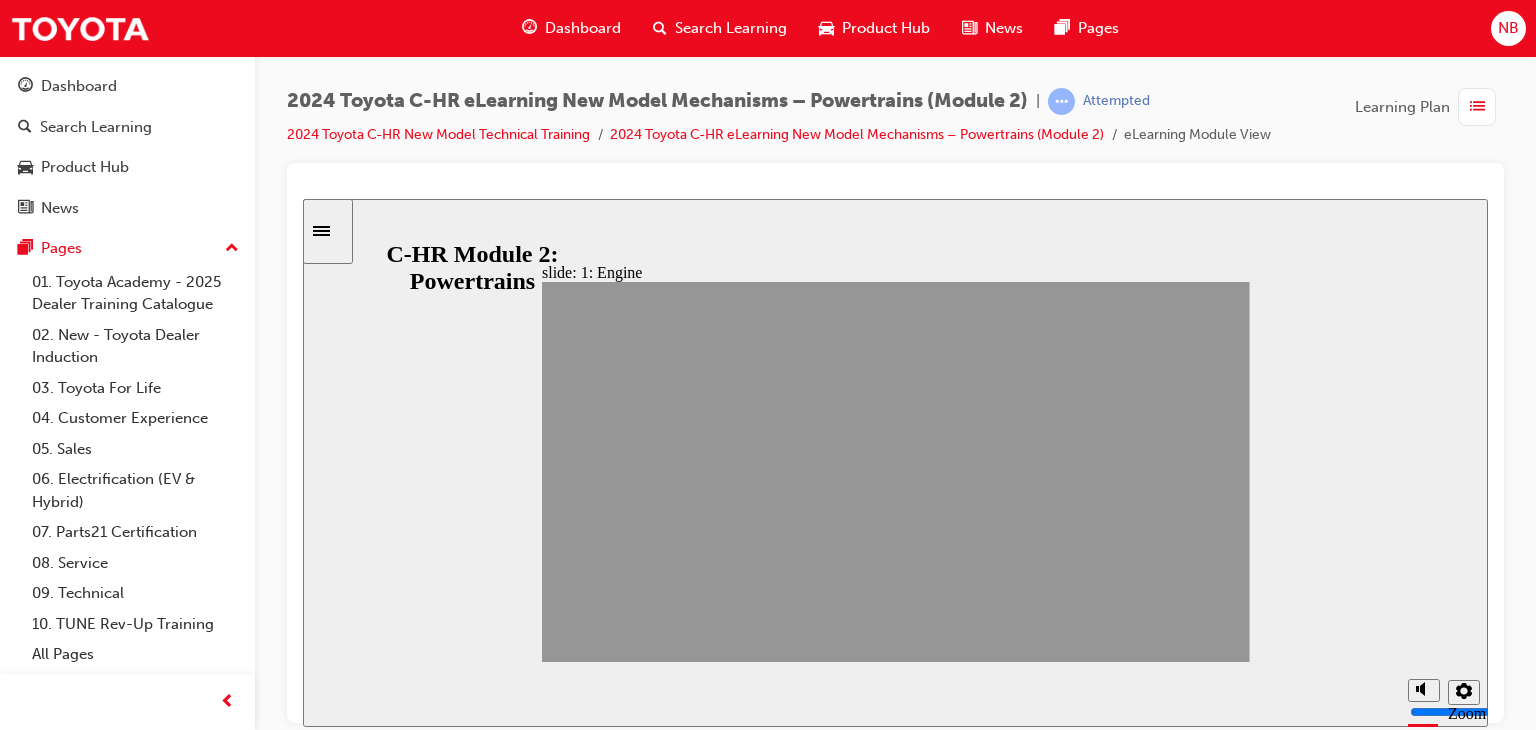 click 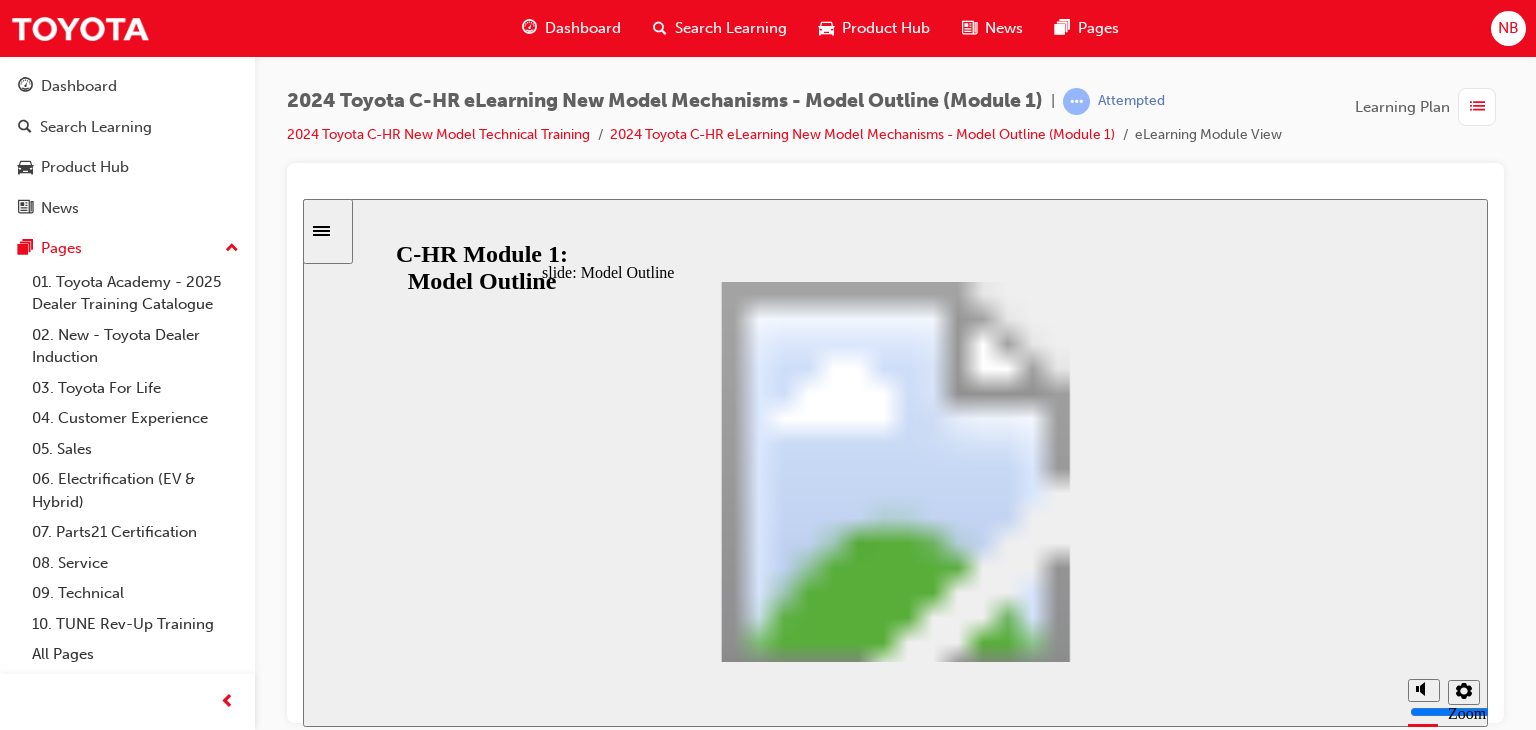 scroll, scrollTop: 0, scrollLeft: 0, axis: both 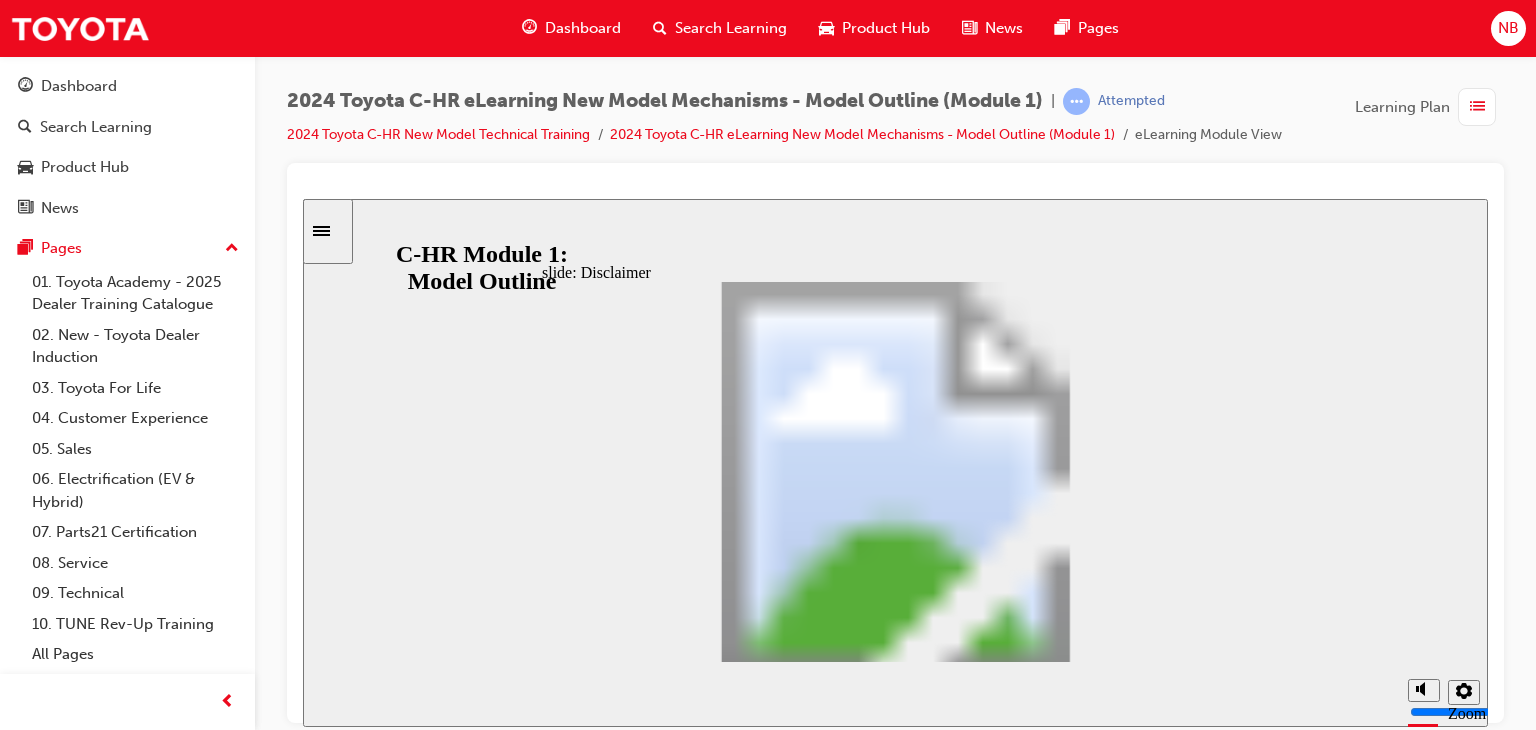 click 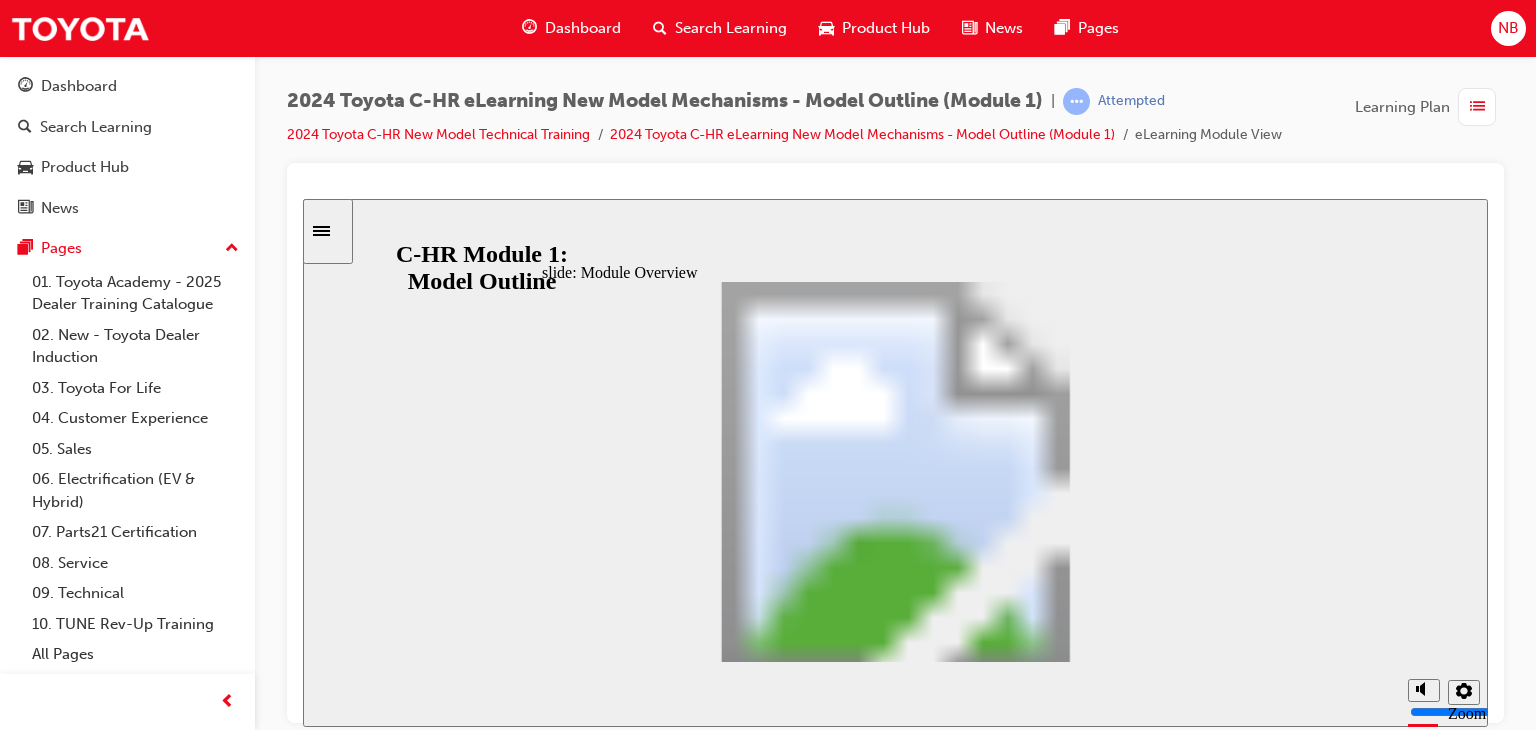 click 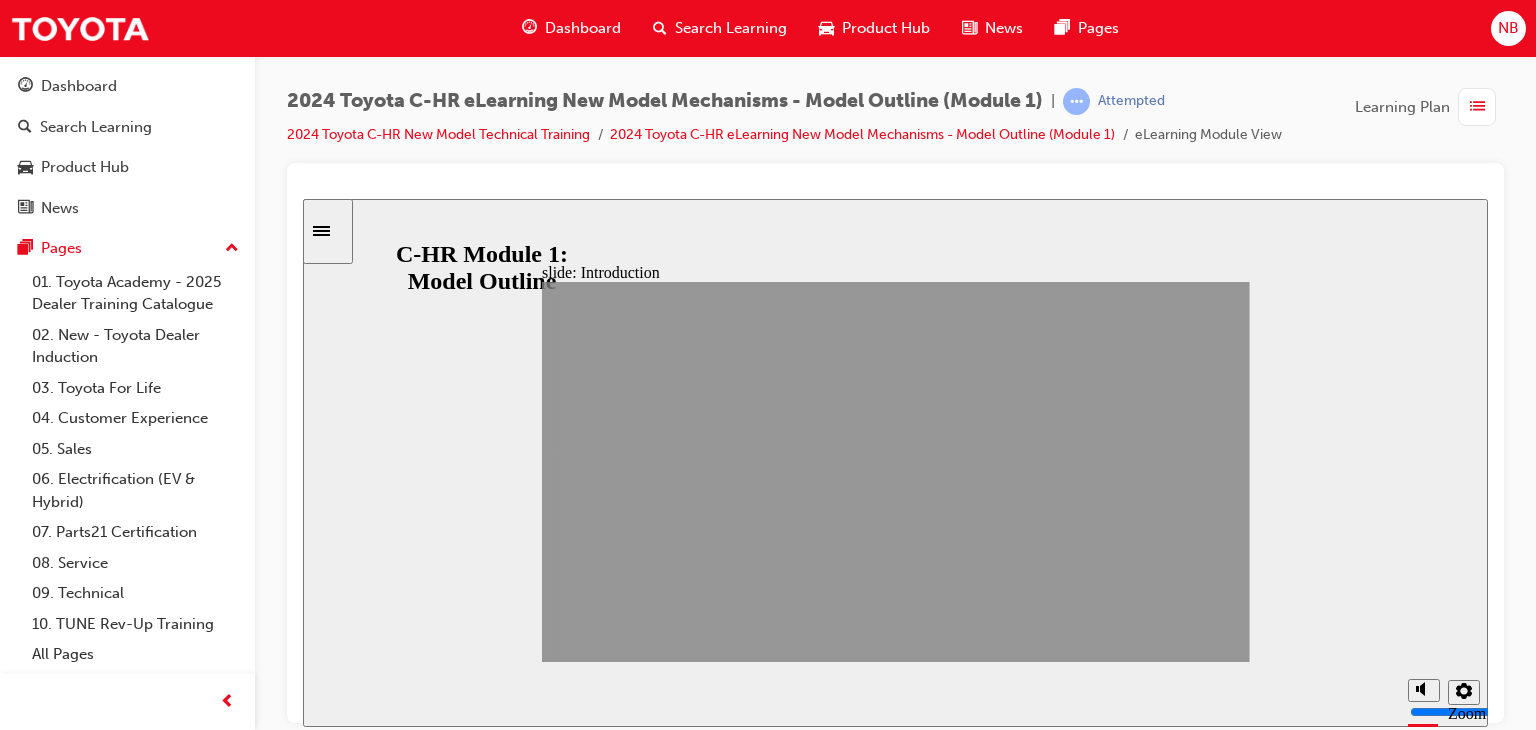 click 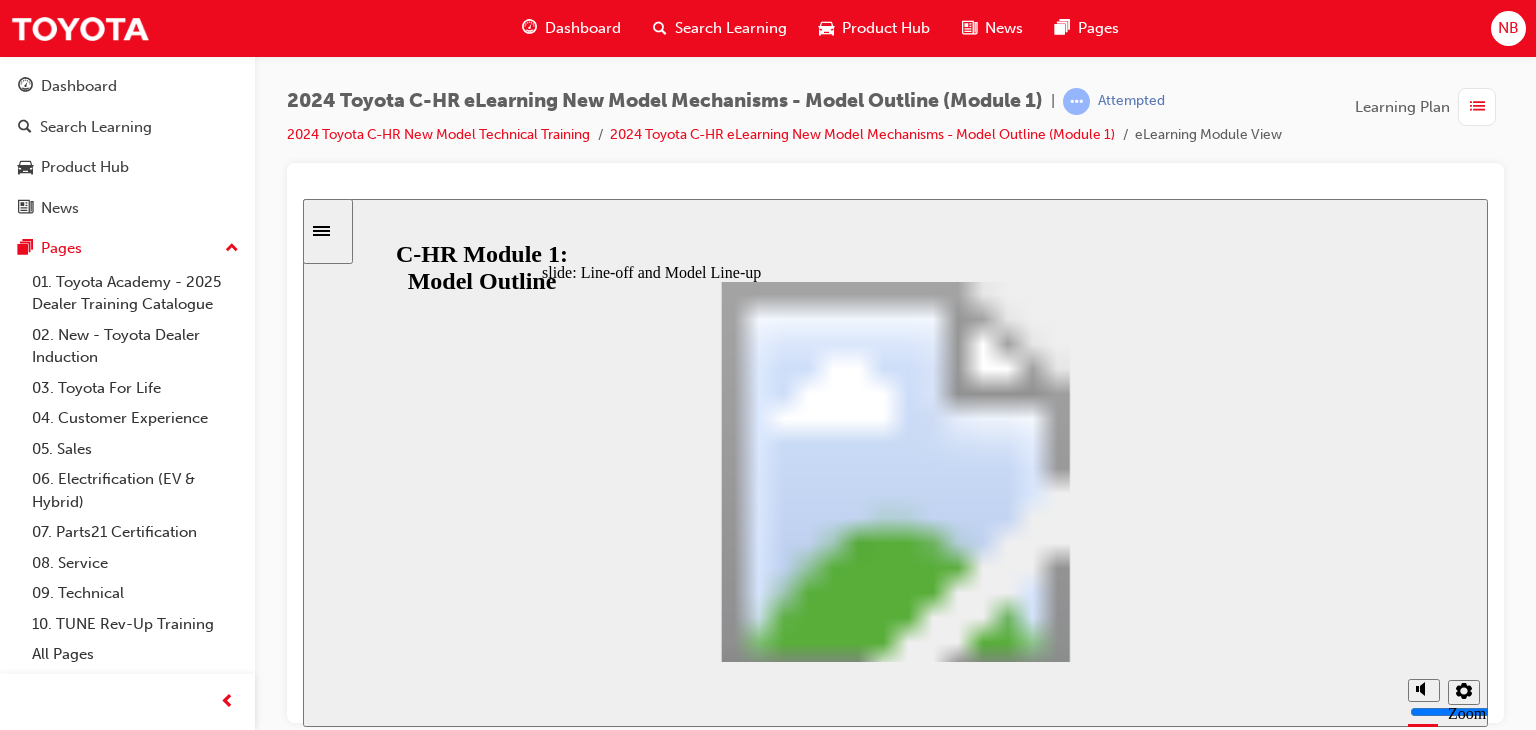 click 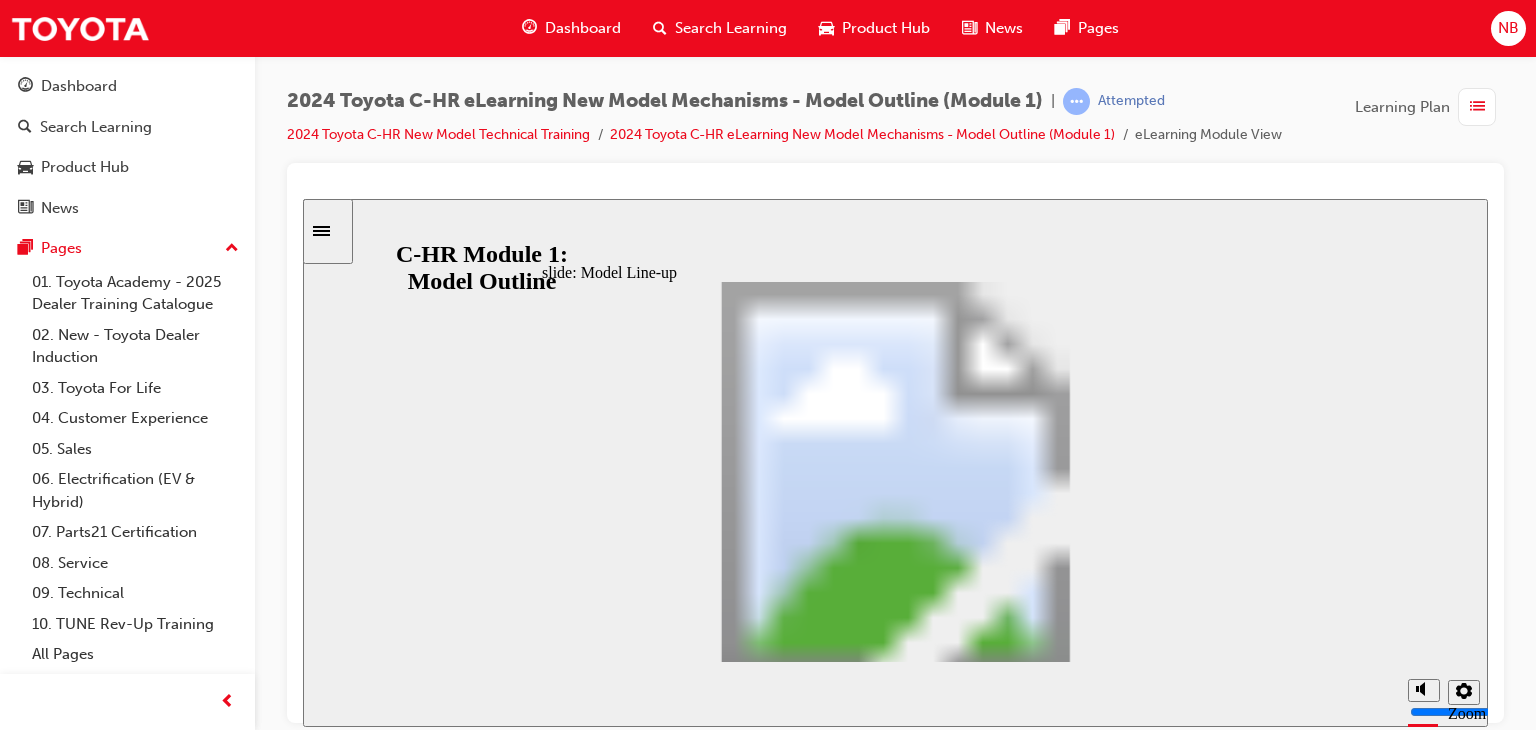 click 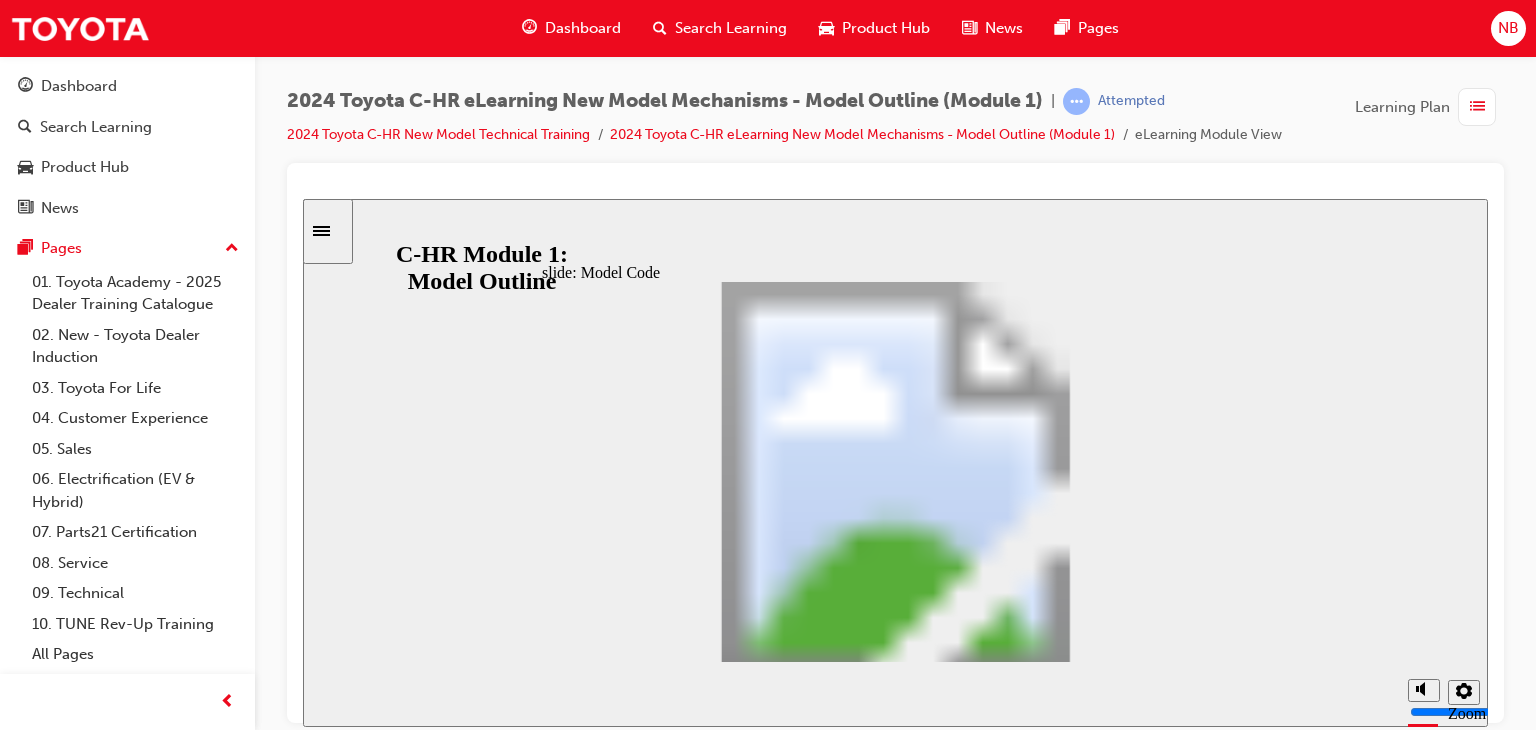 click 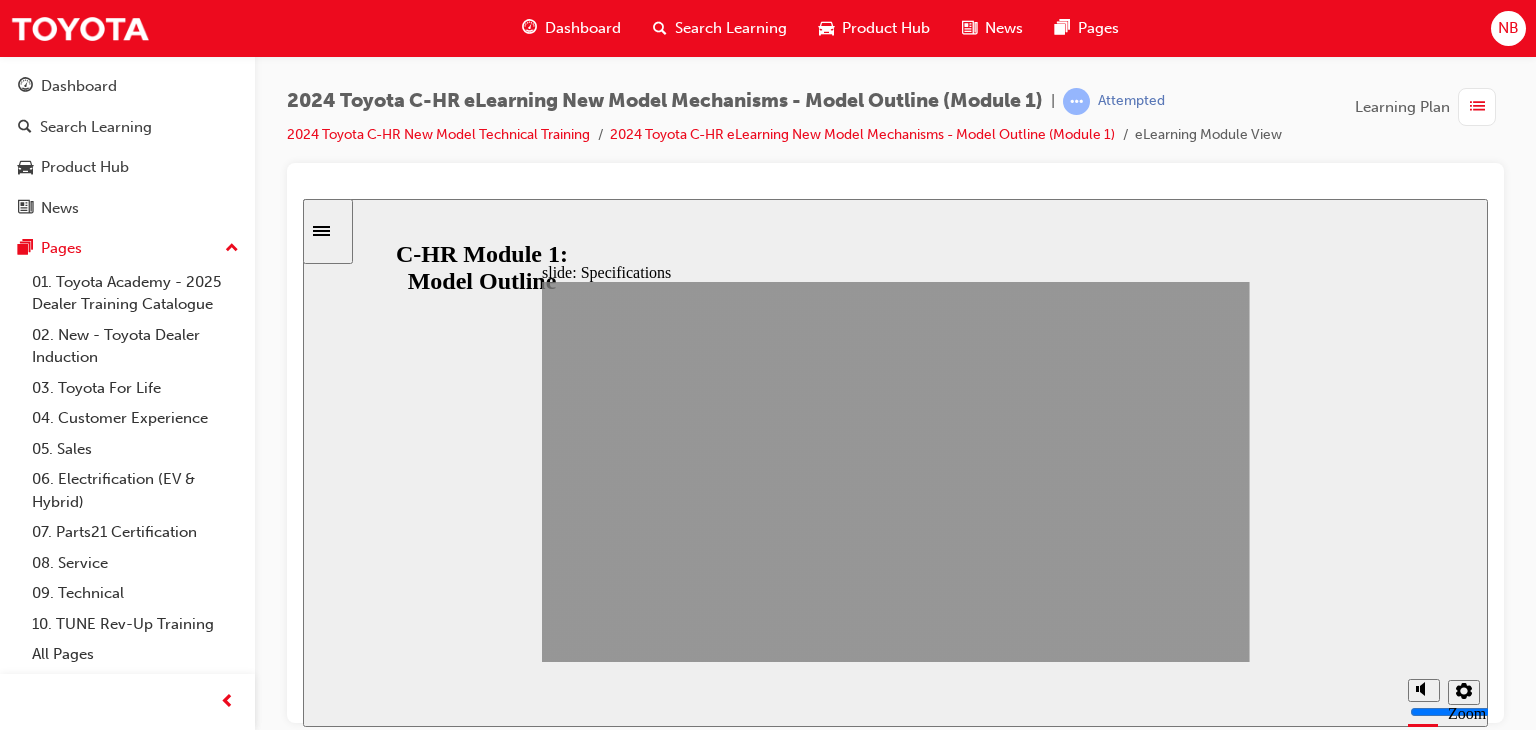 click 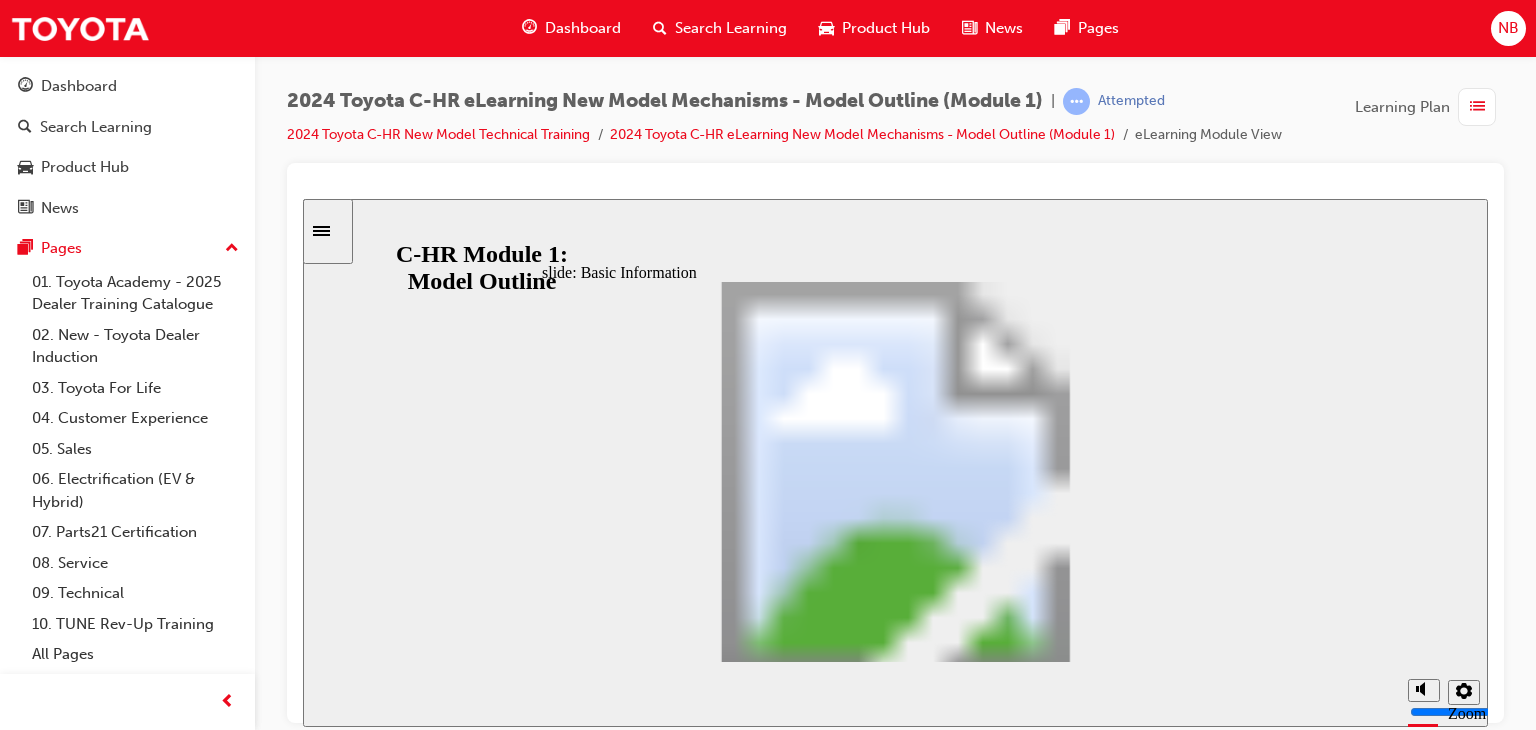 scroll, scrollTop: 207, scrollLeft: 0, axis: vertical 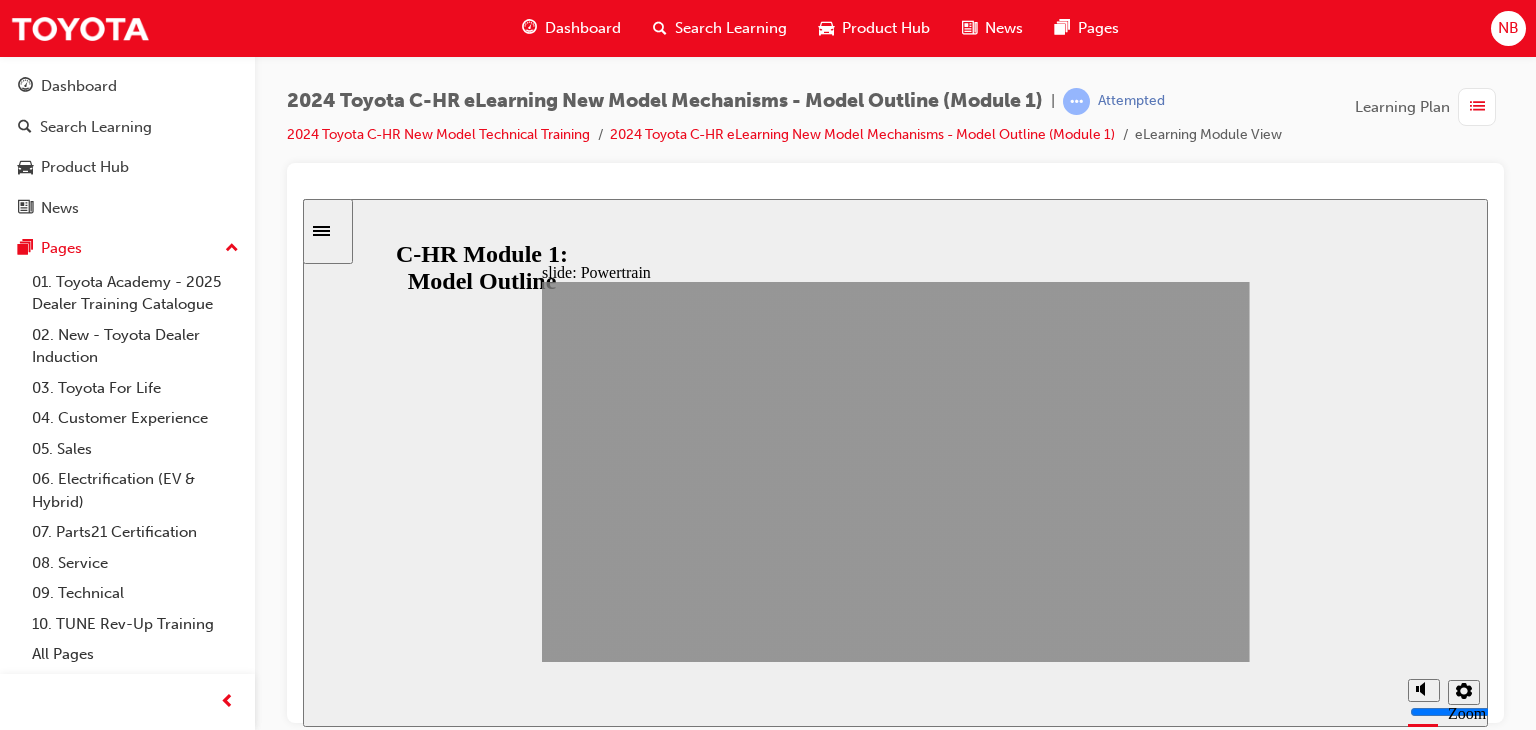 click 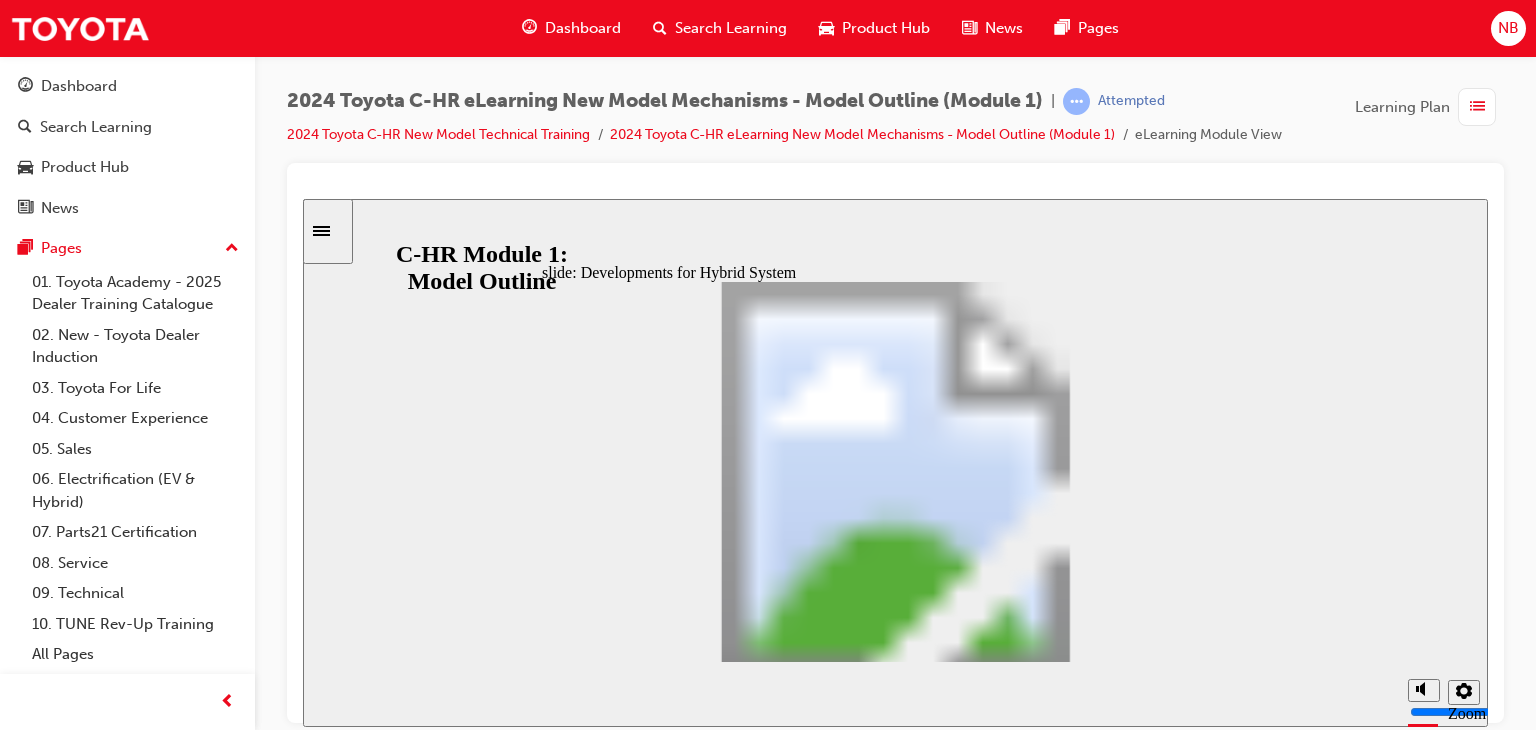 click 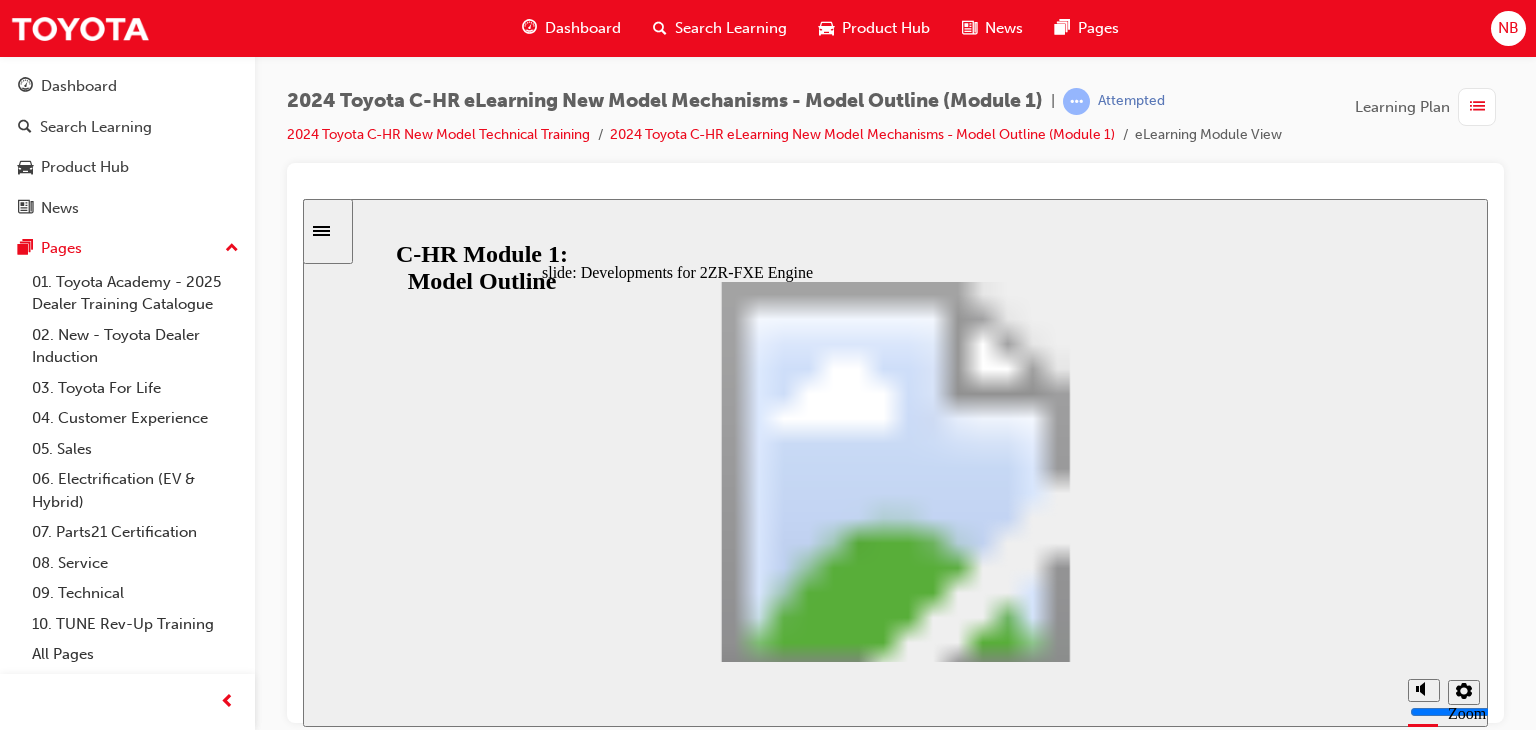 click 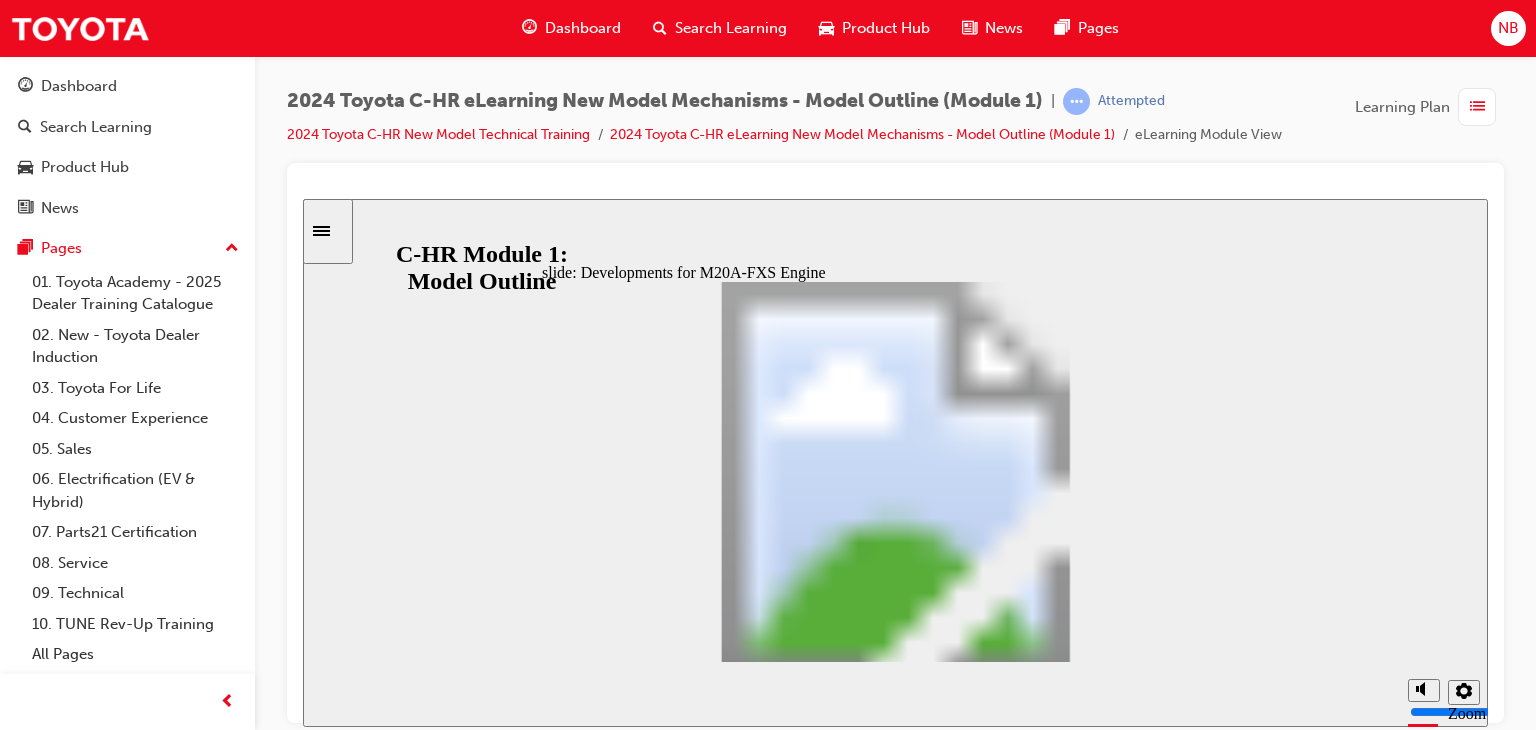 click 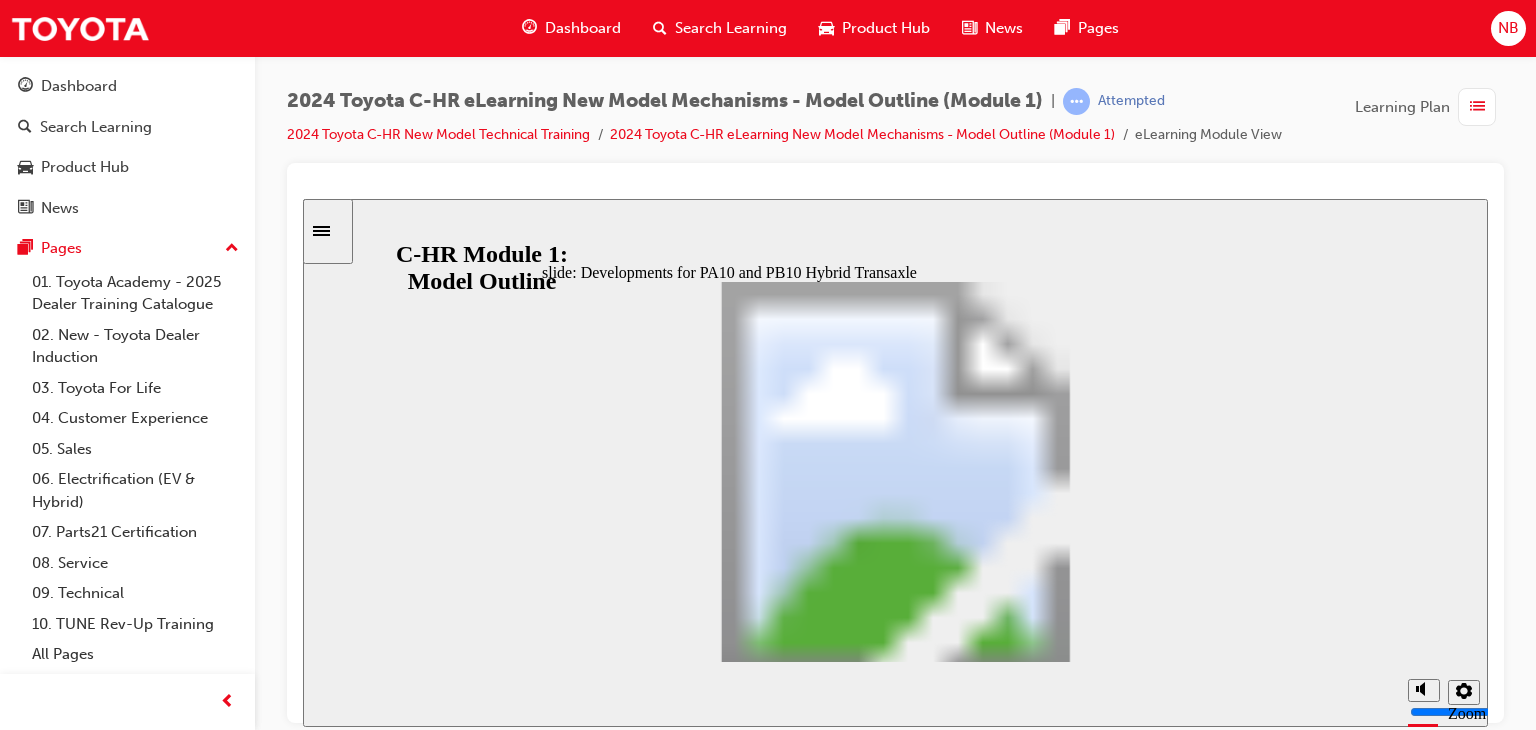 click 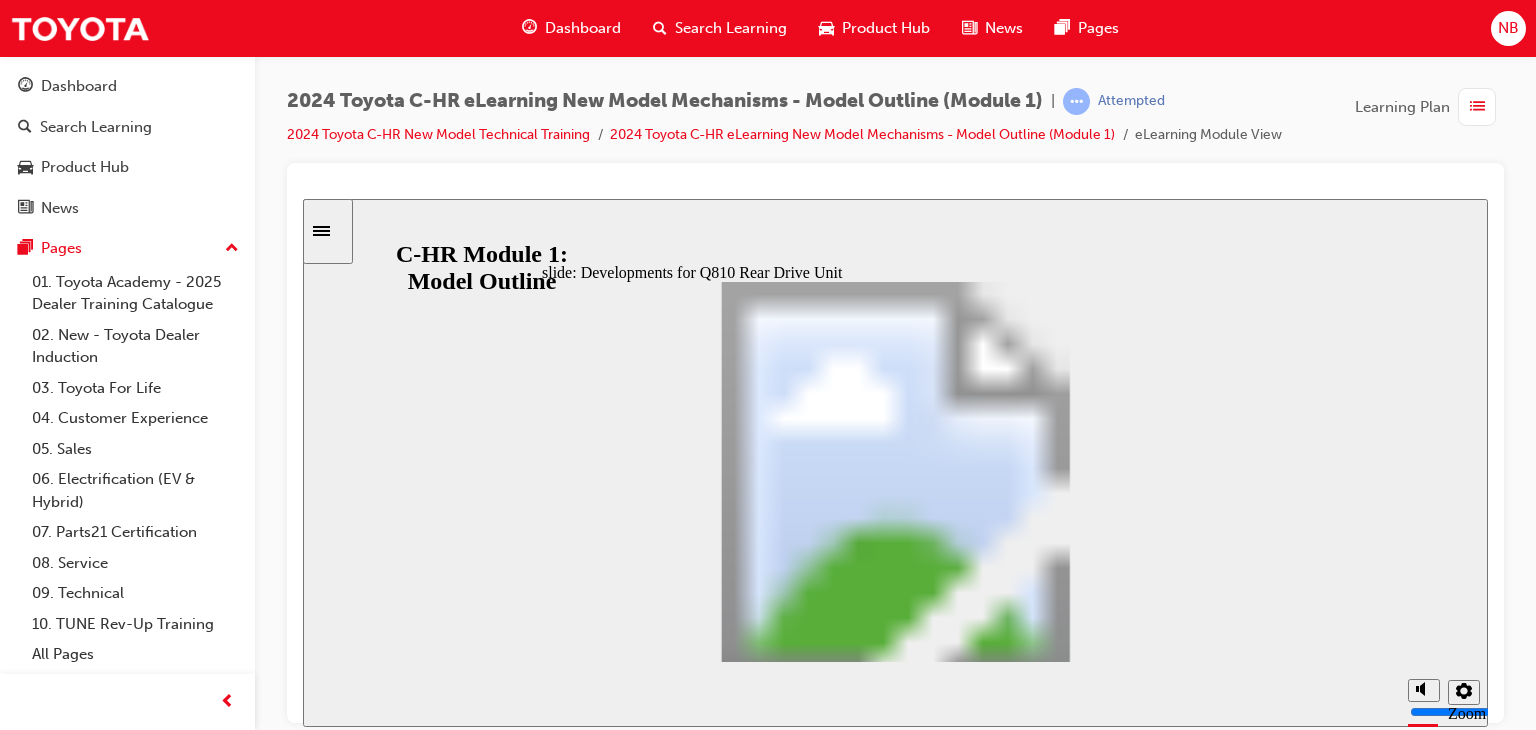 click 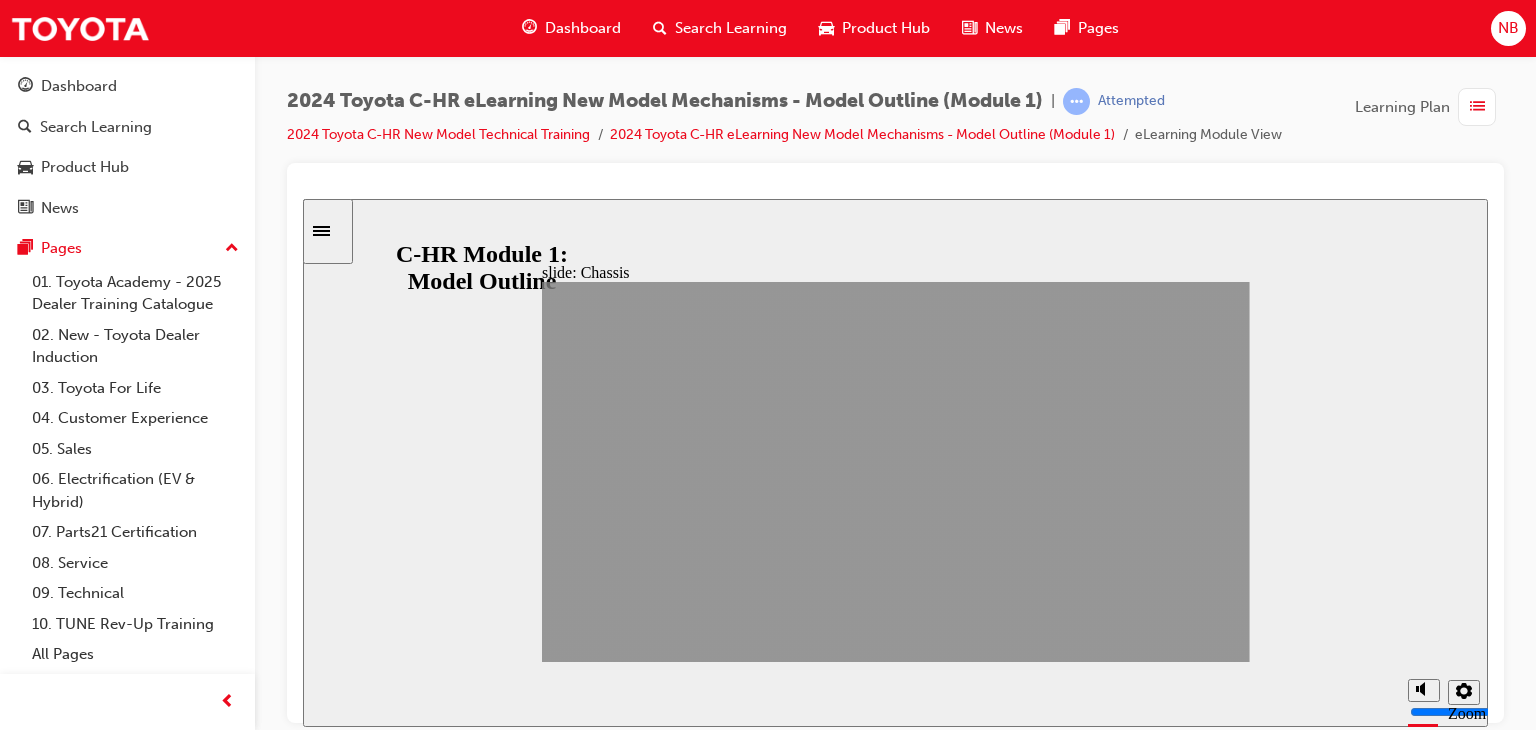 click 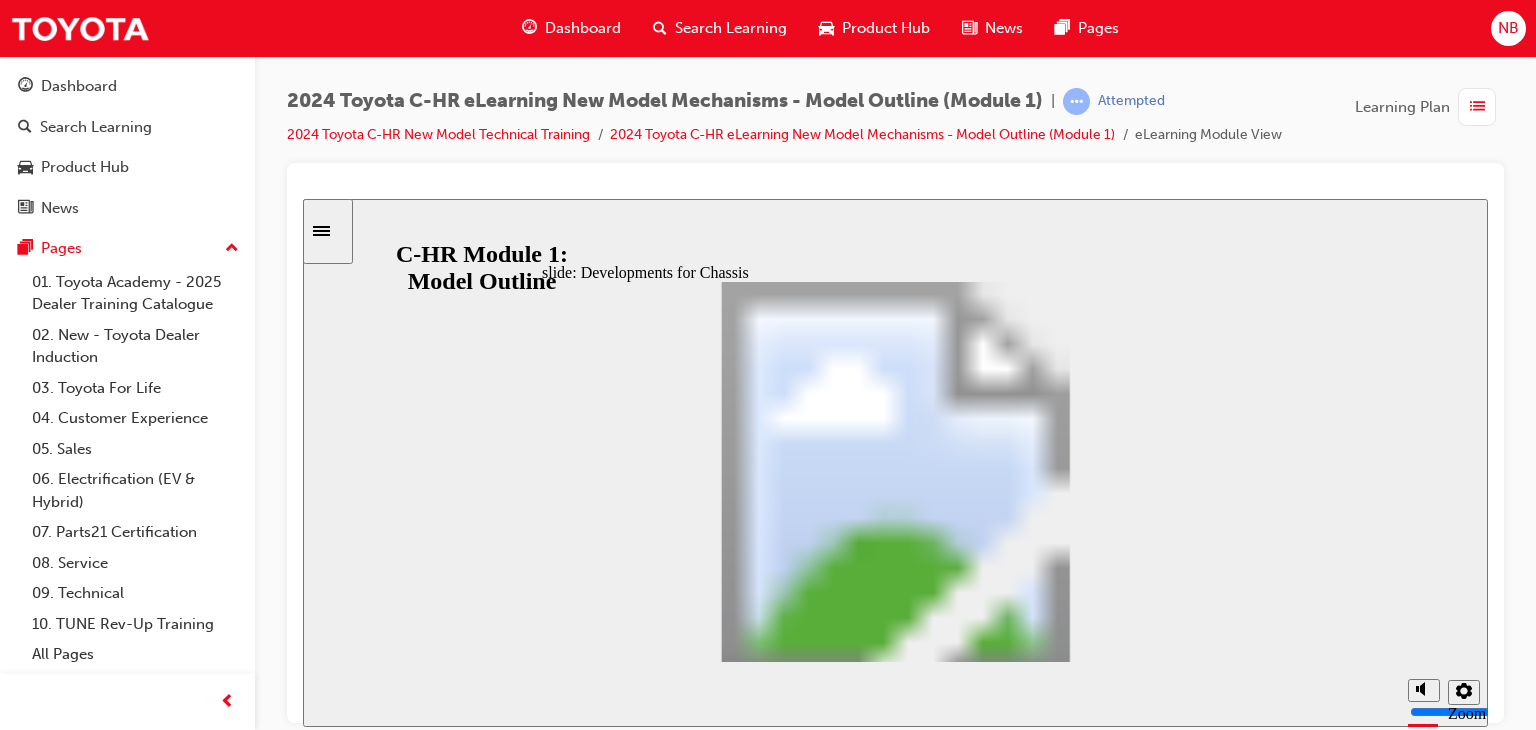 click 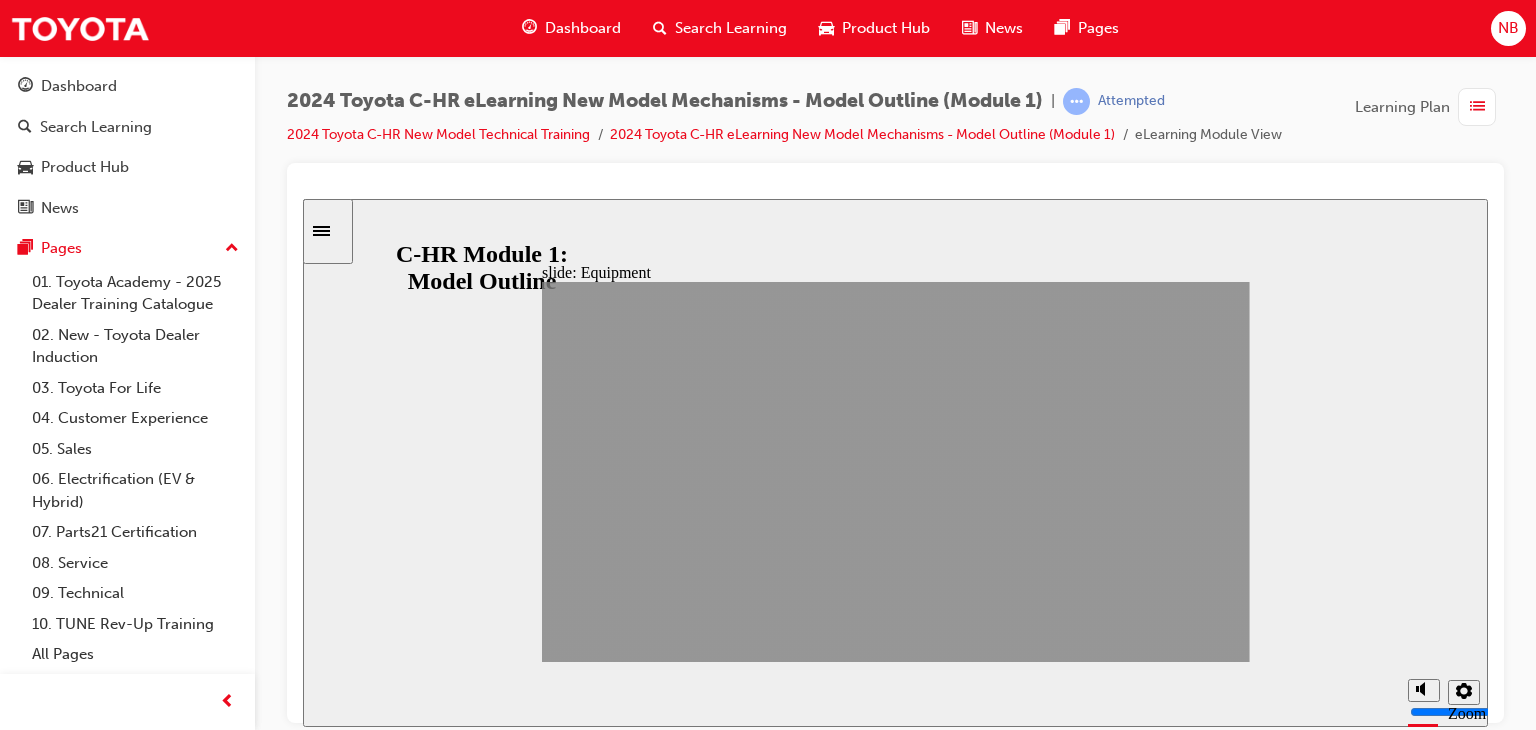 click 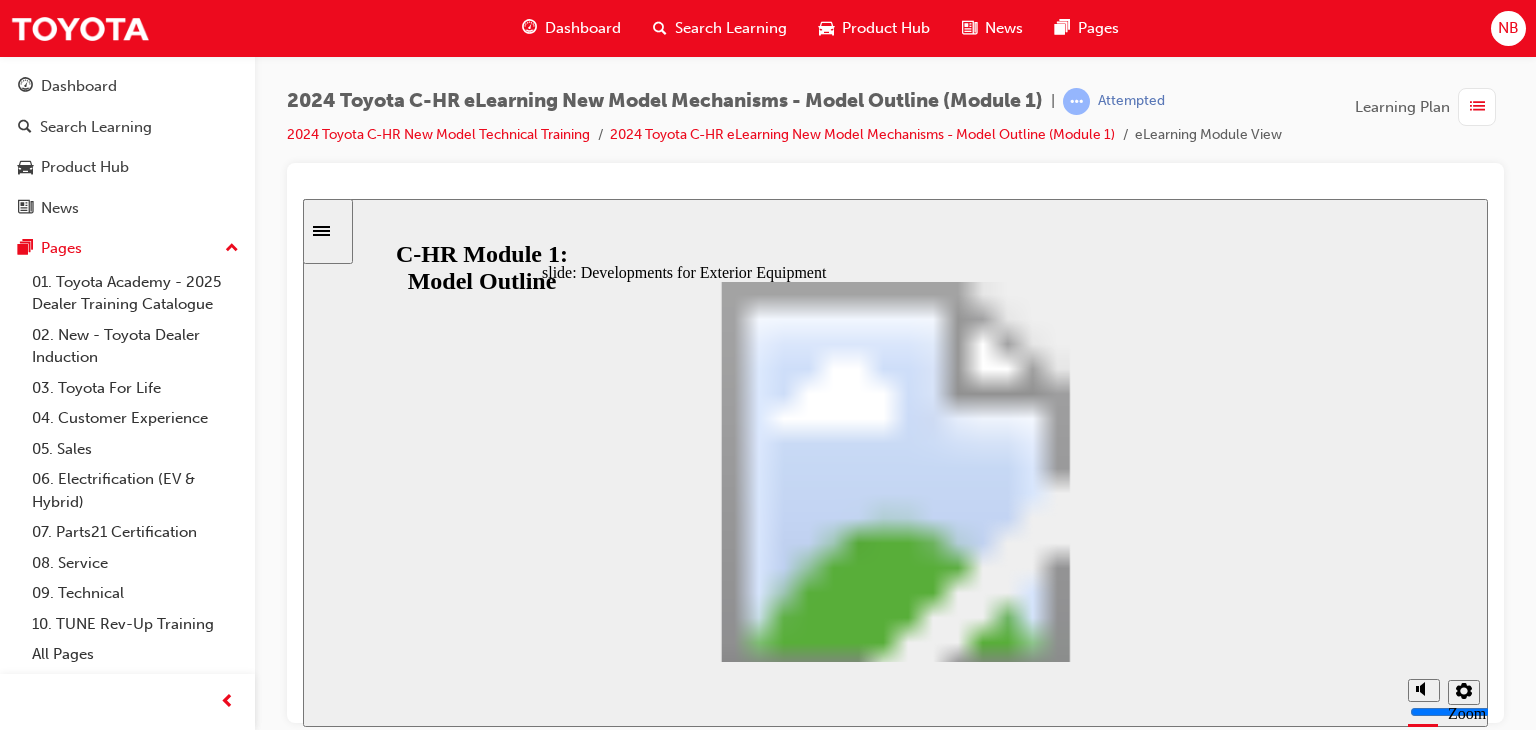 click 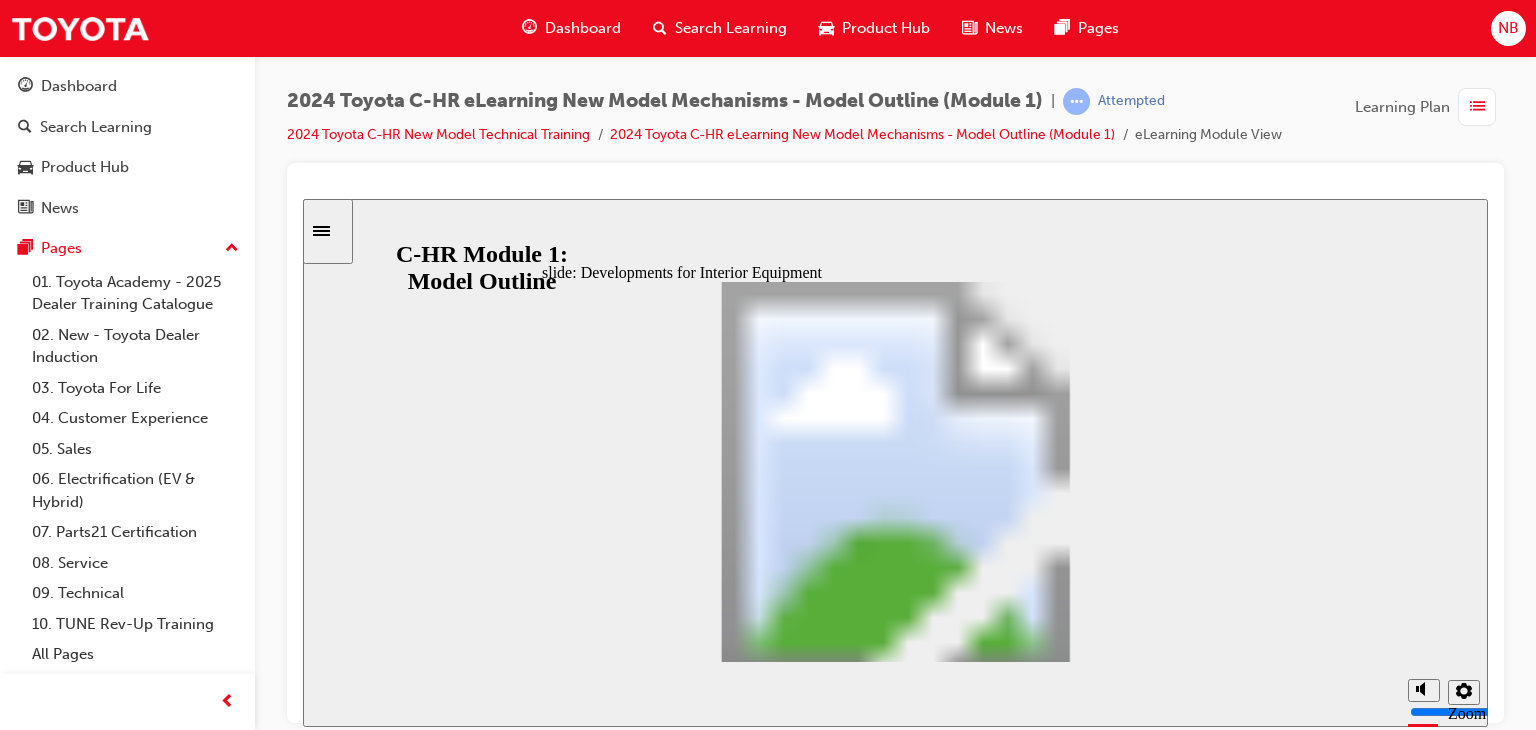 click 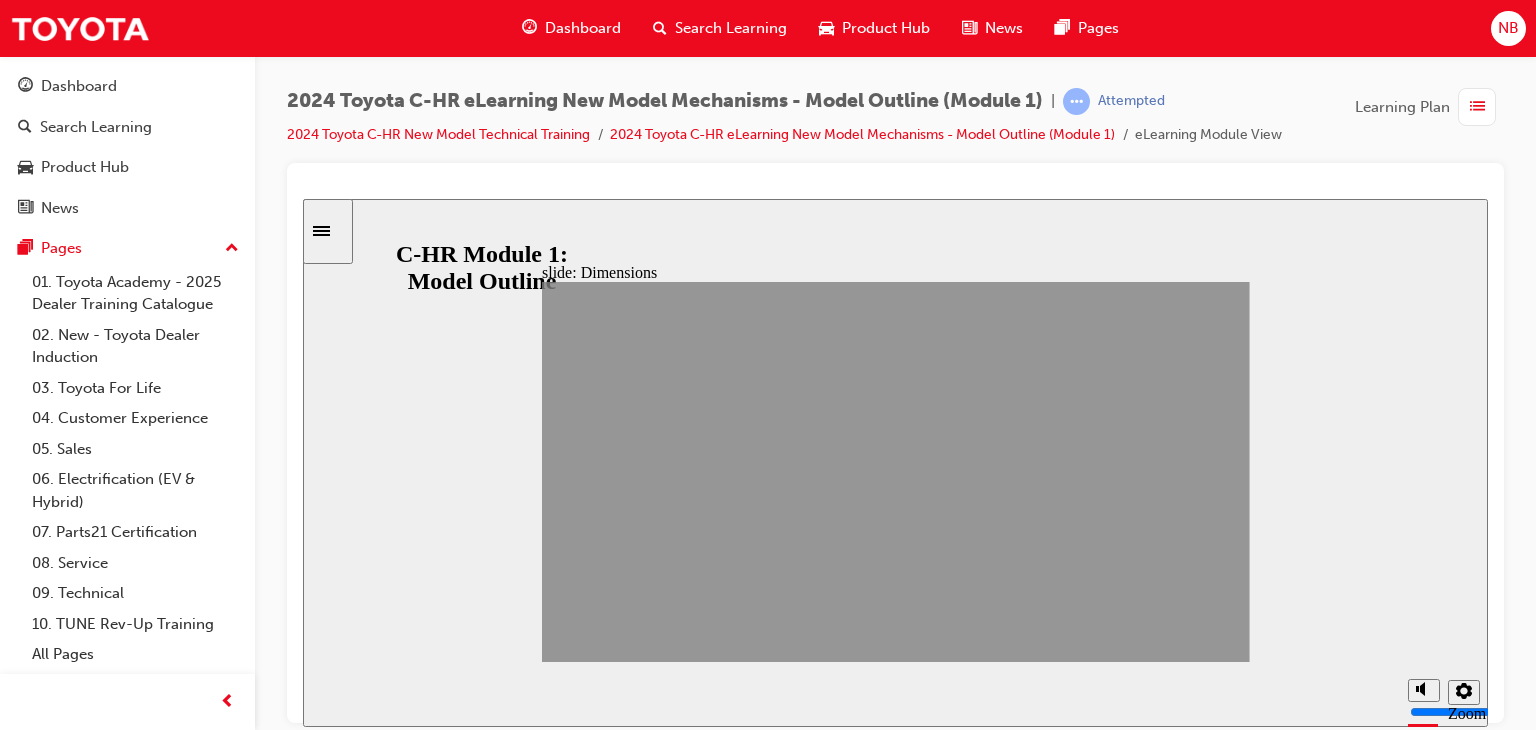 click 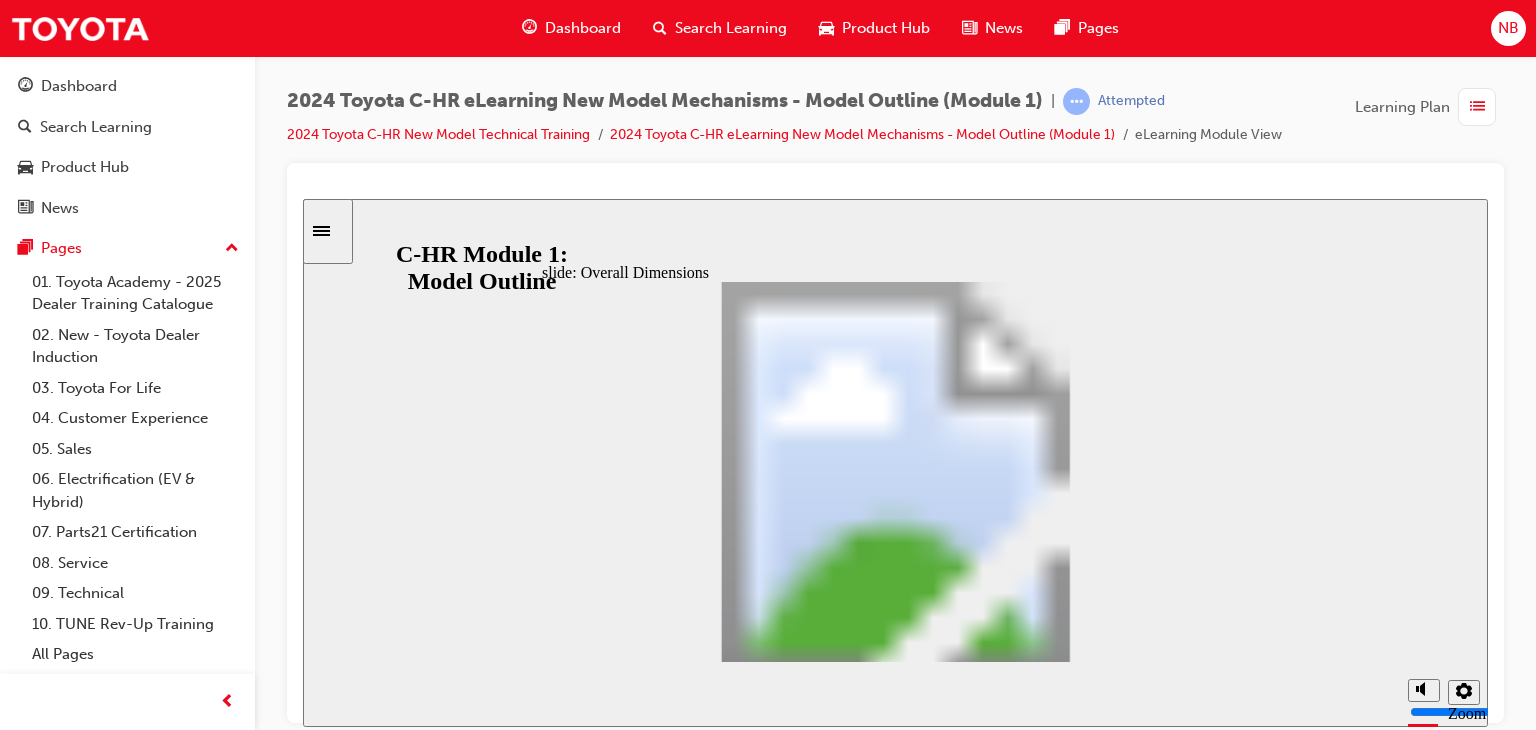click 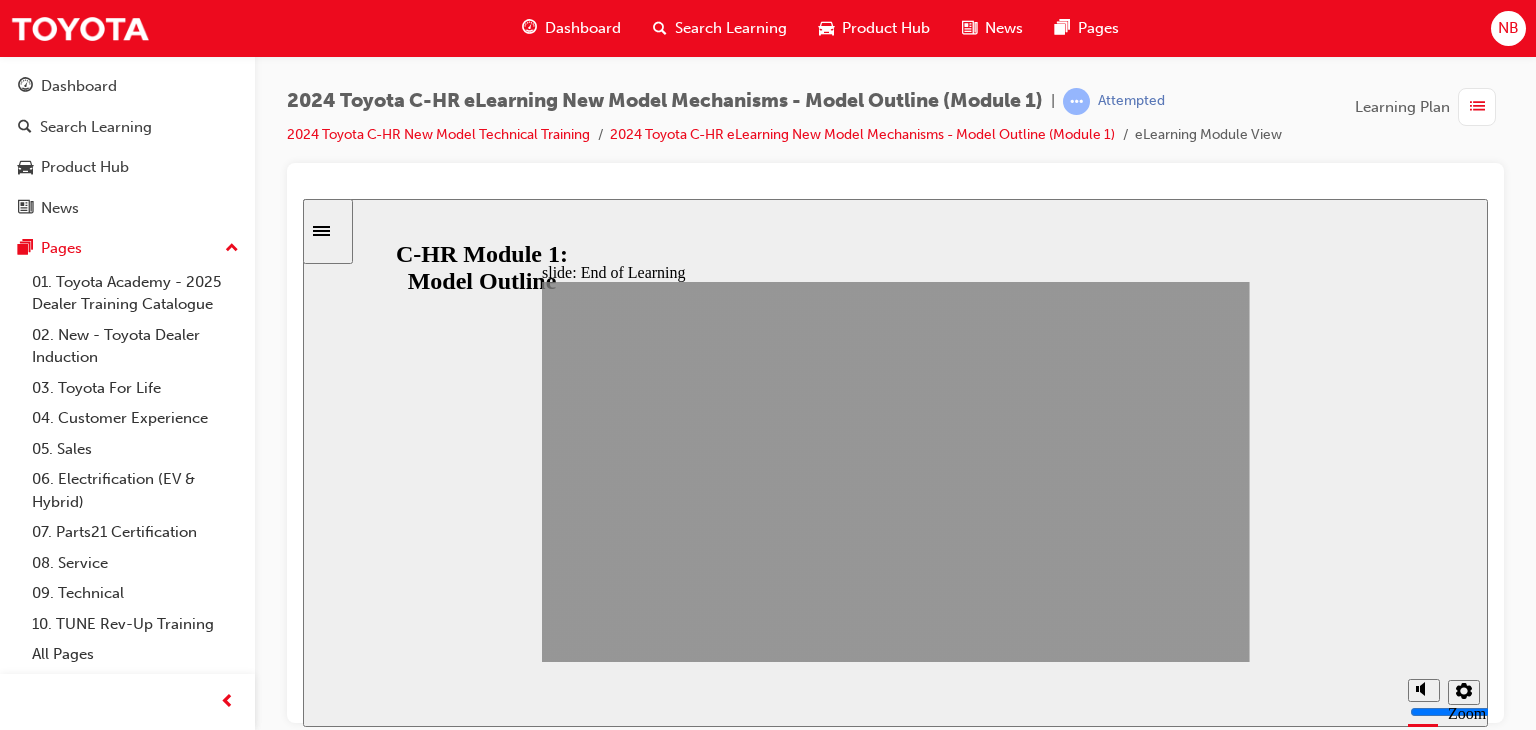 click 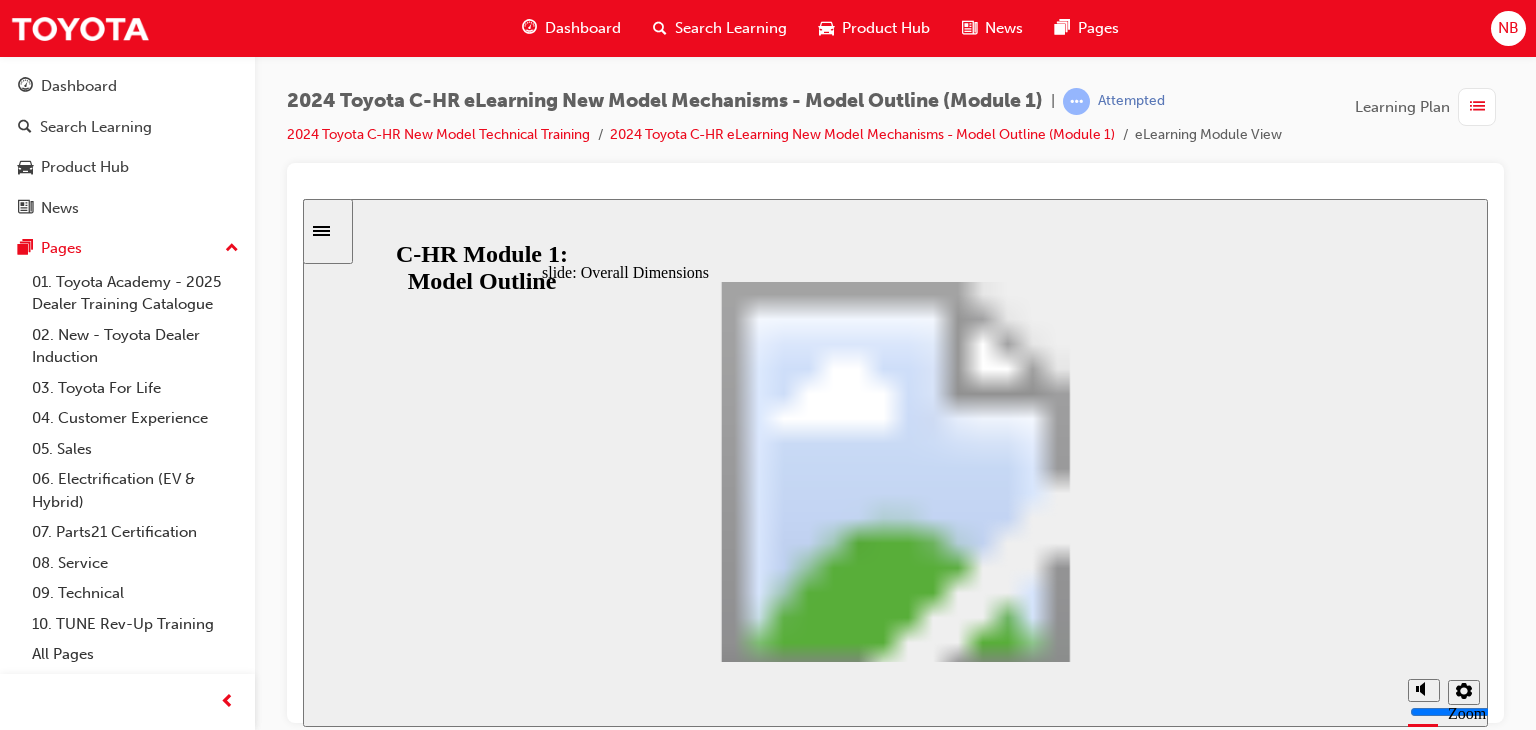 click 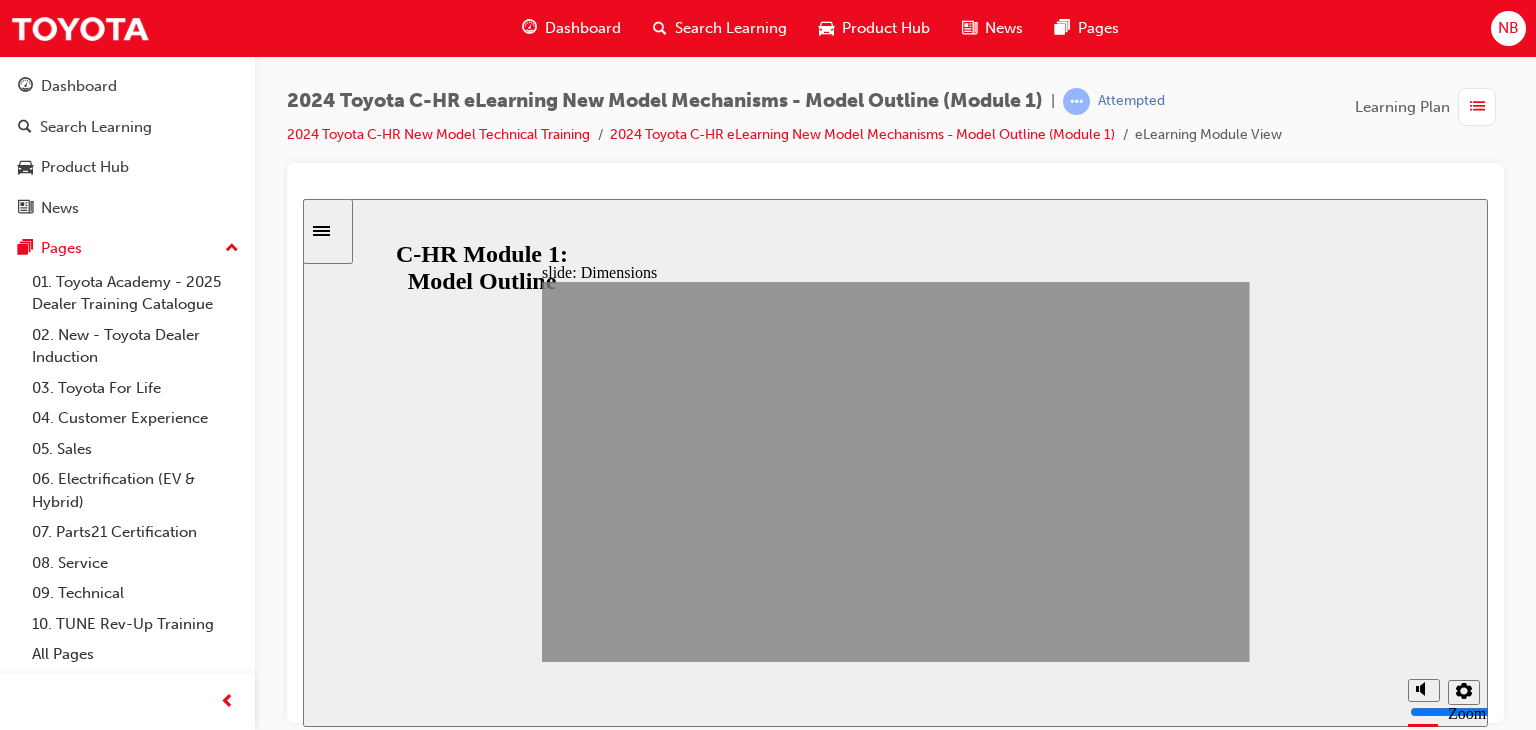 click 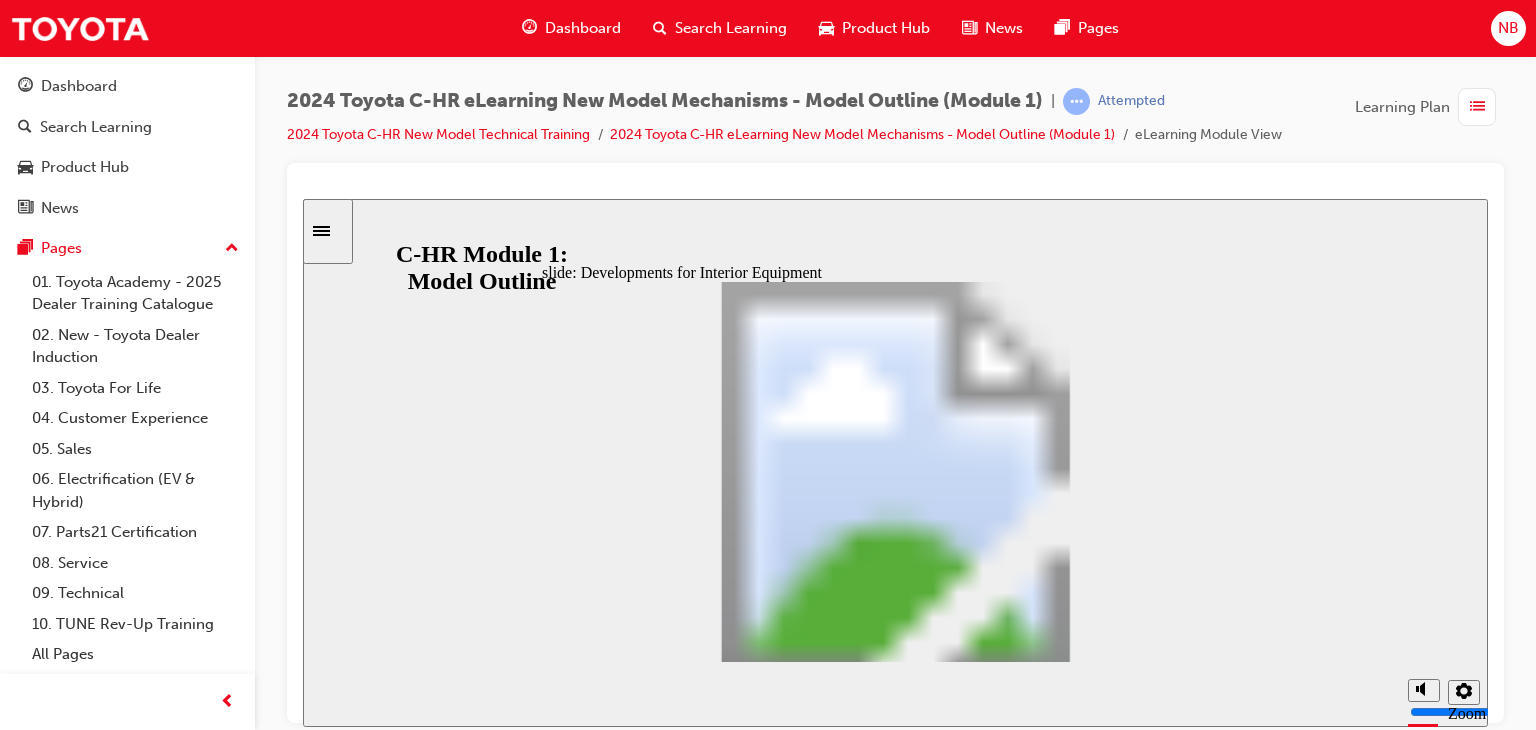 click 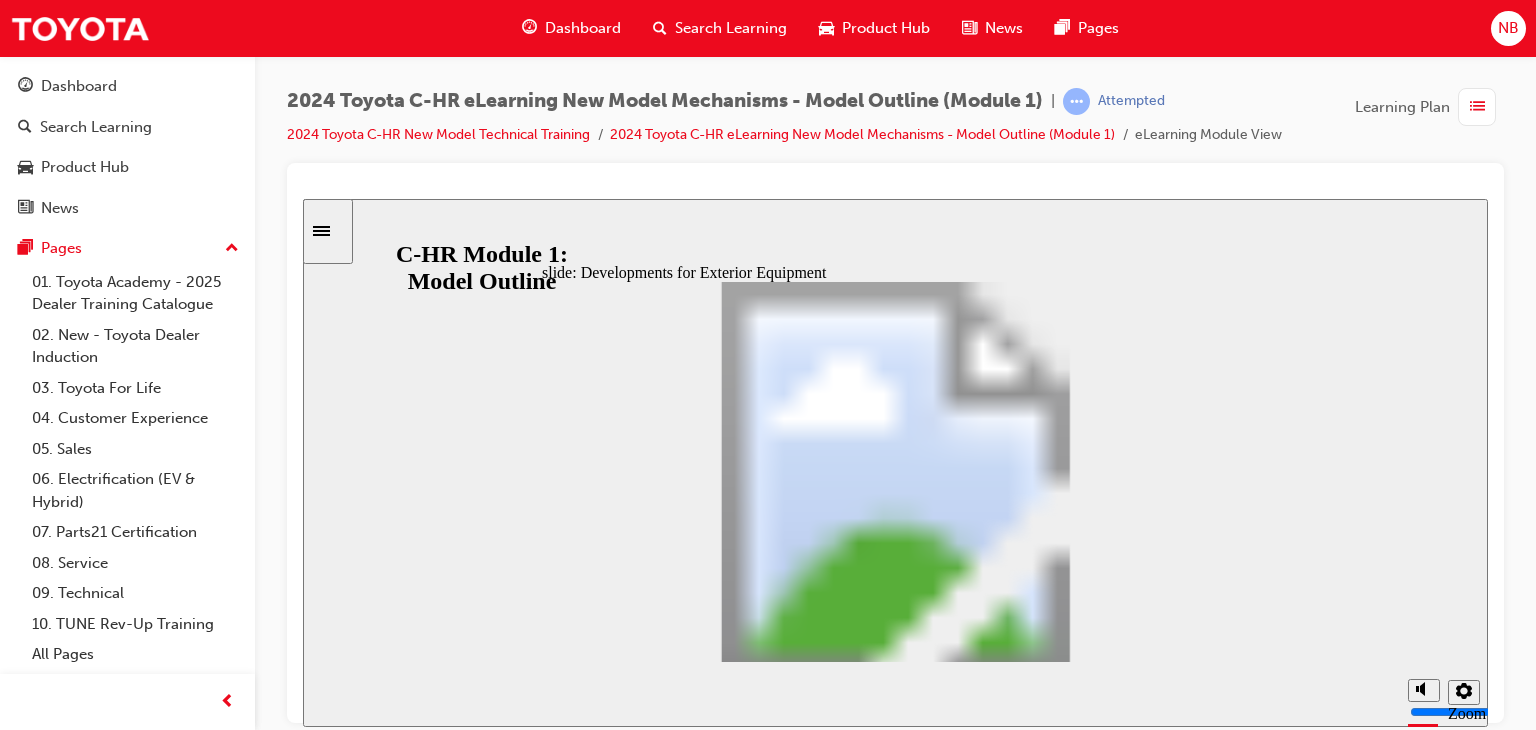 click 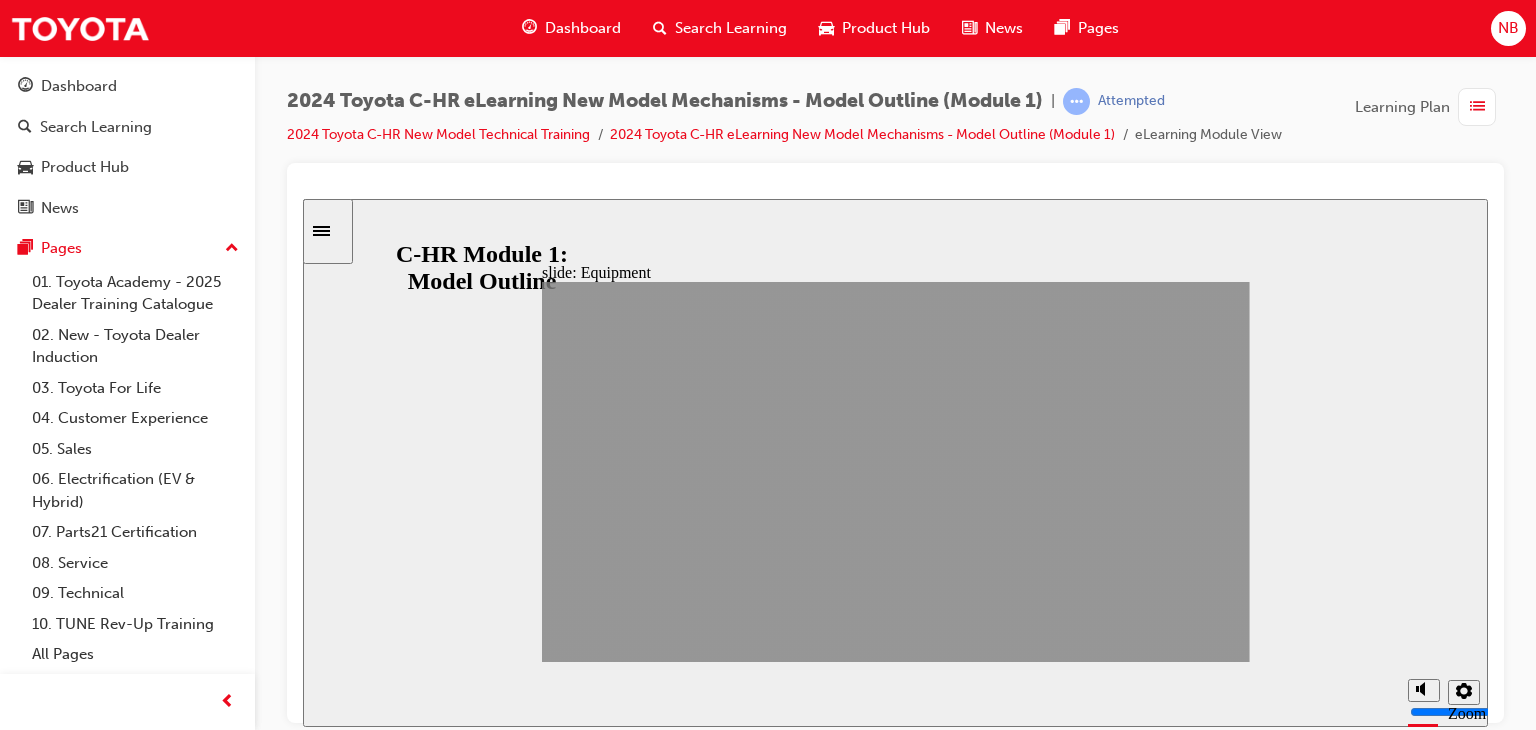 click 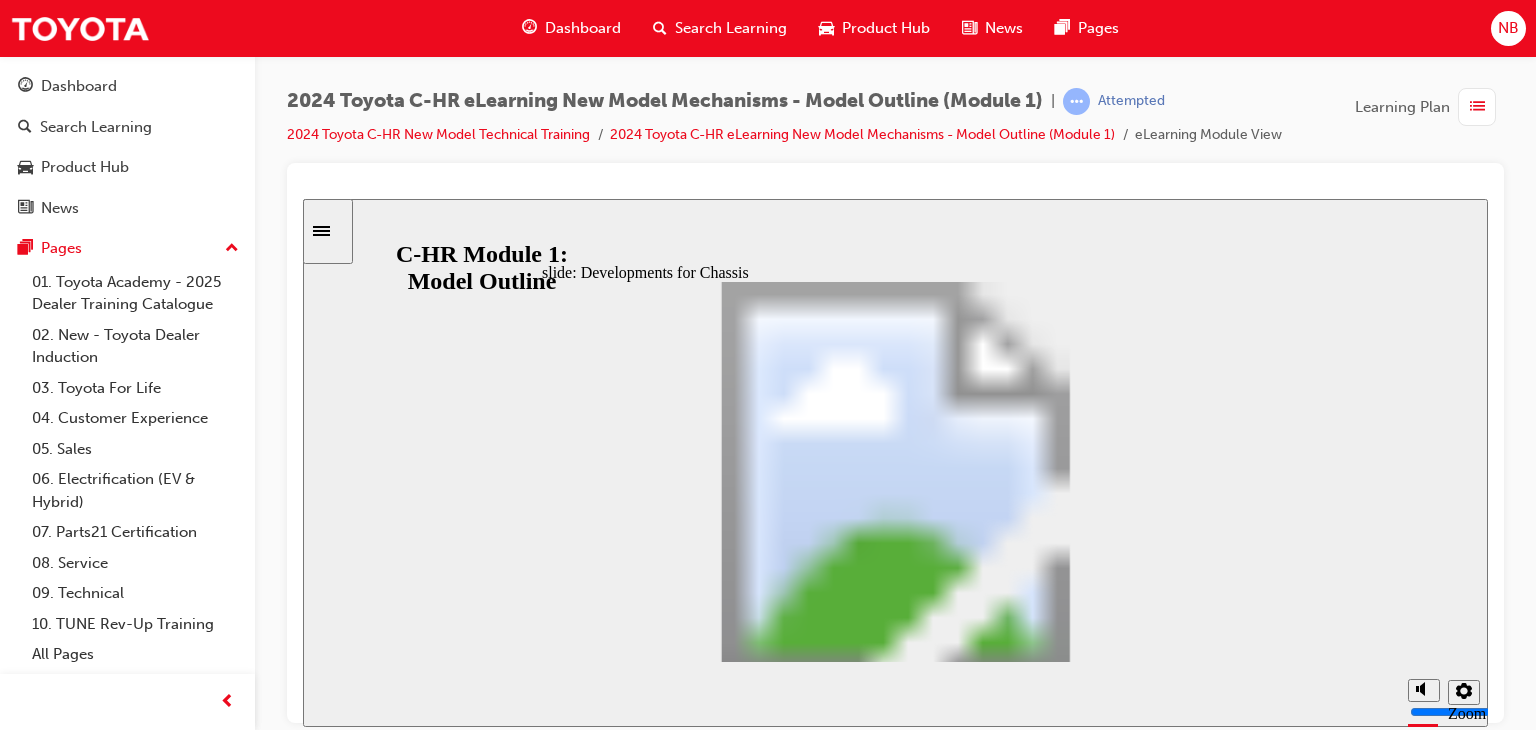 click 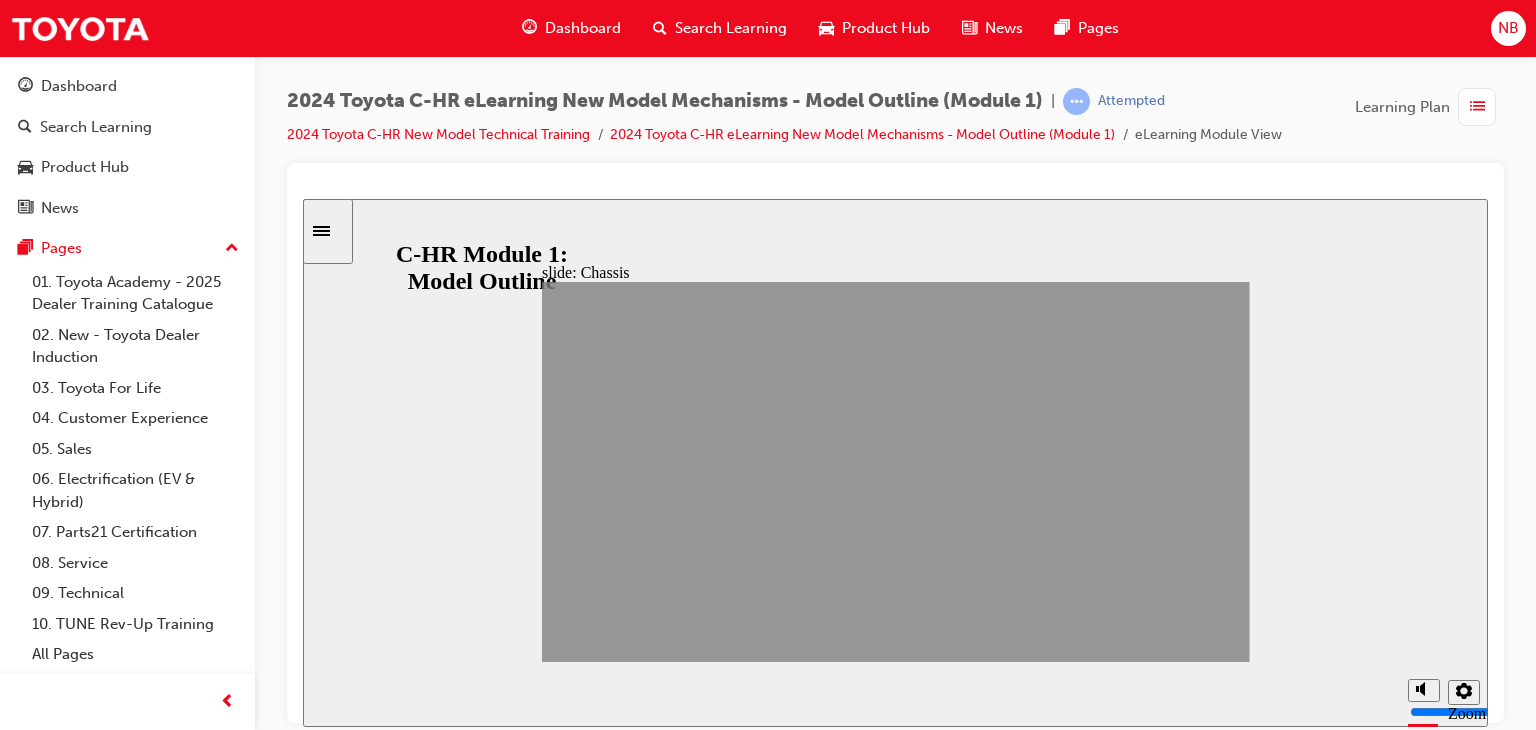 click 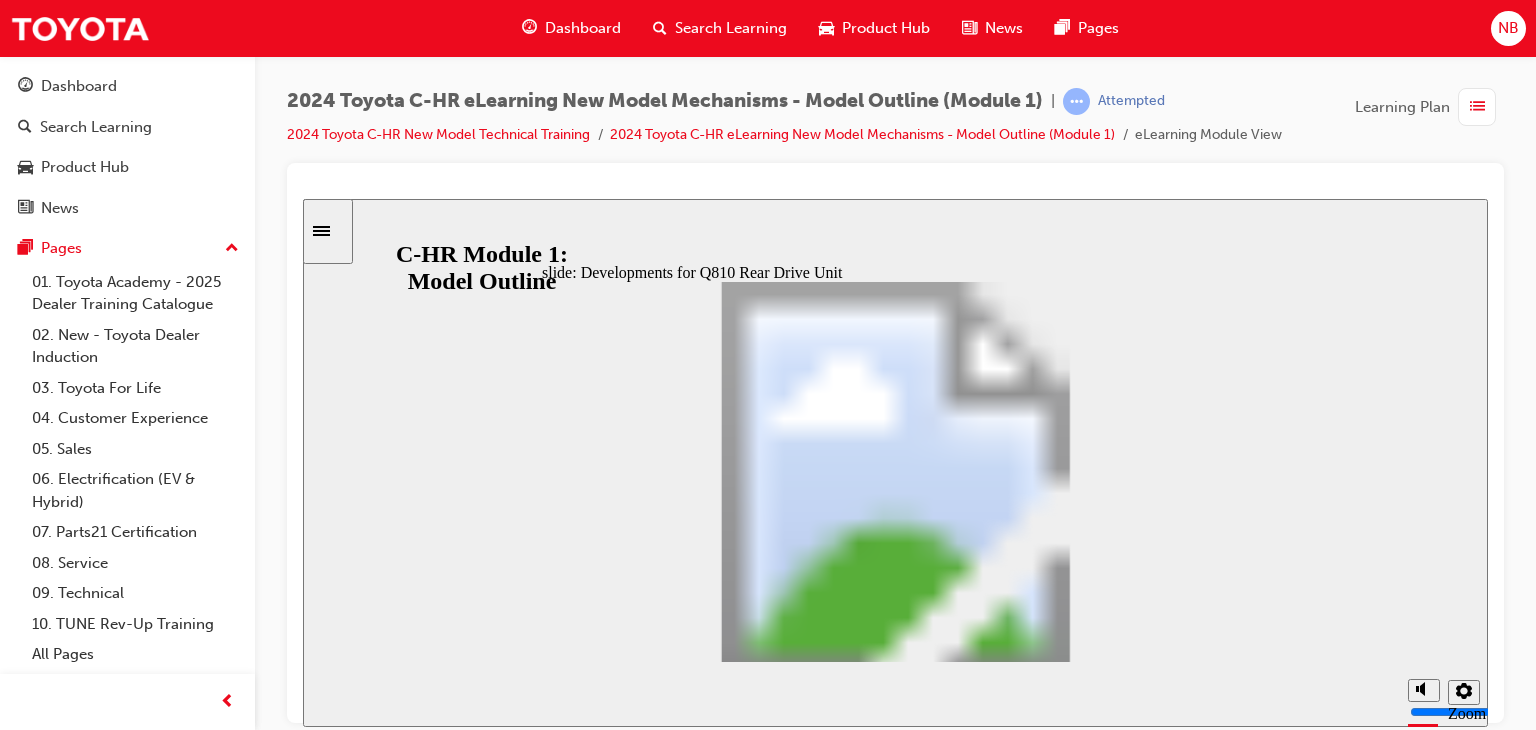 click 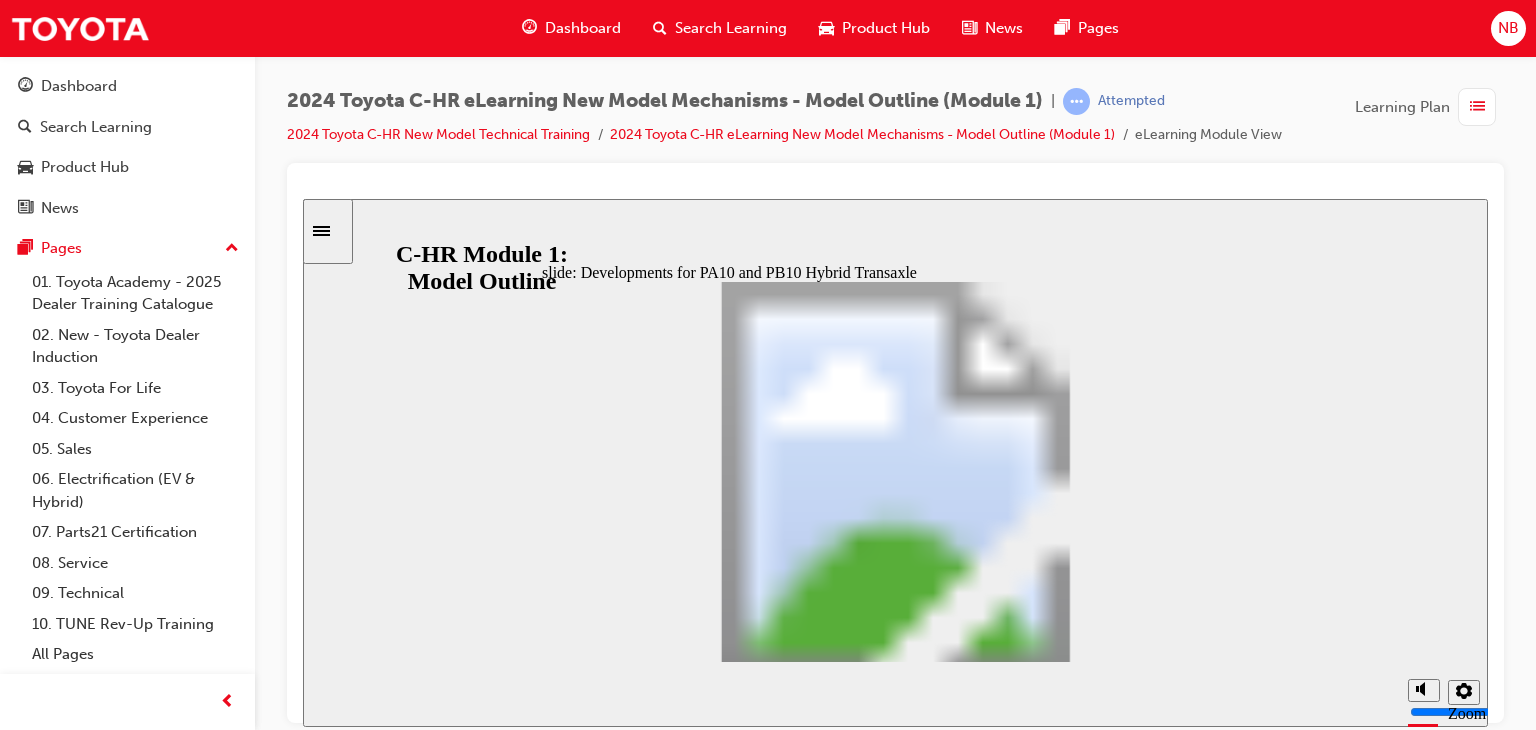 click 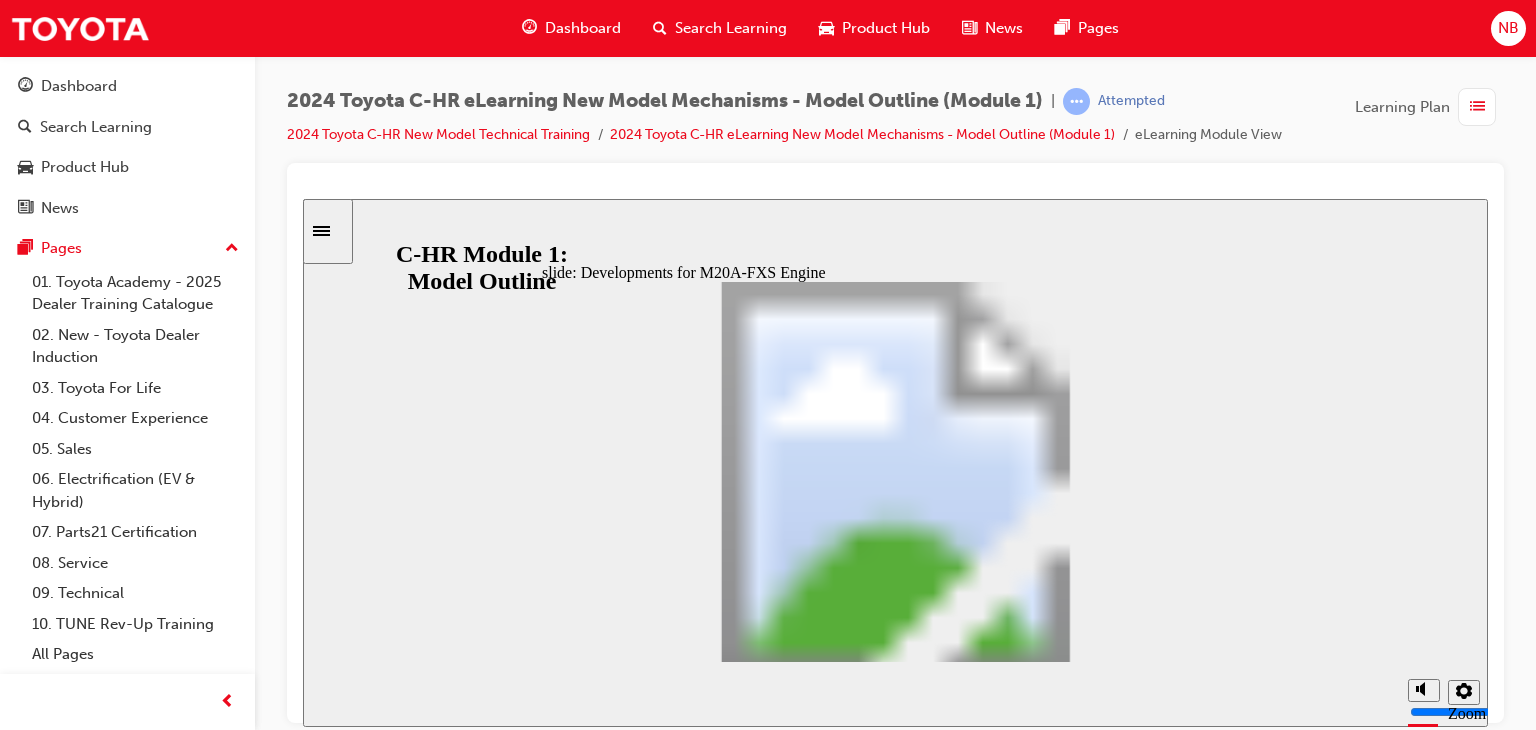 click 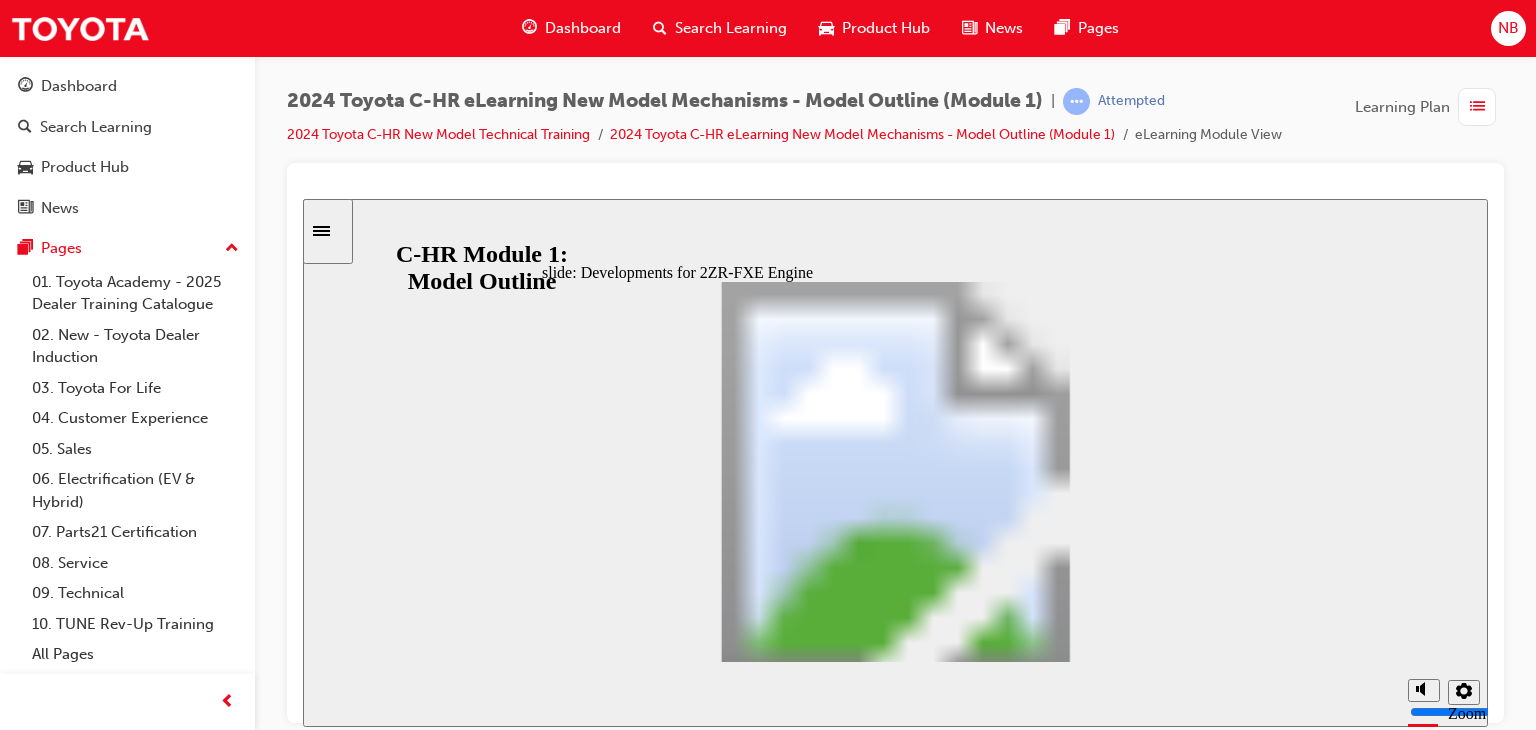 click 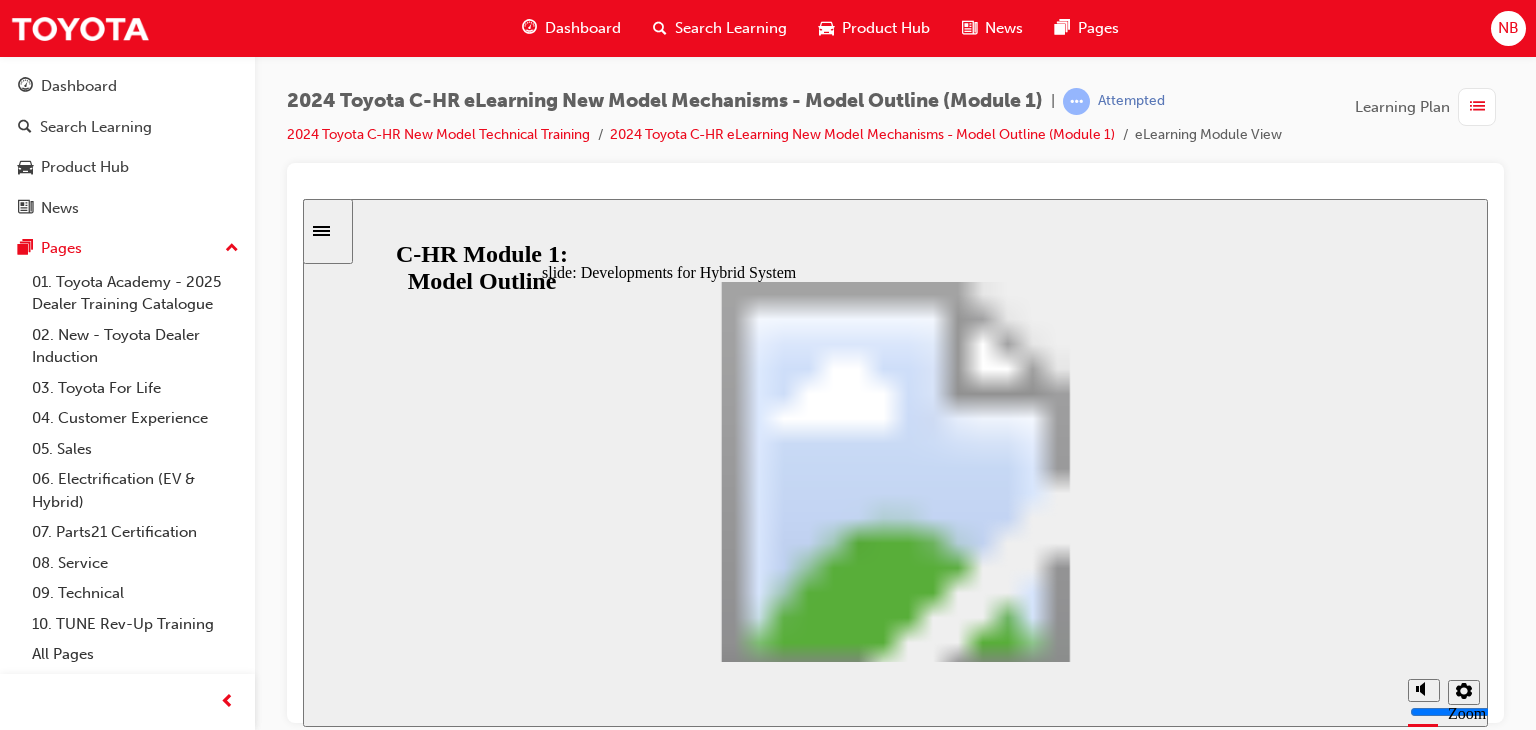 click 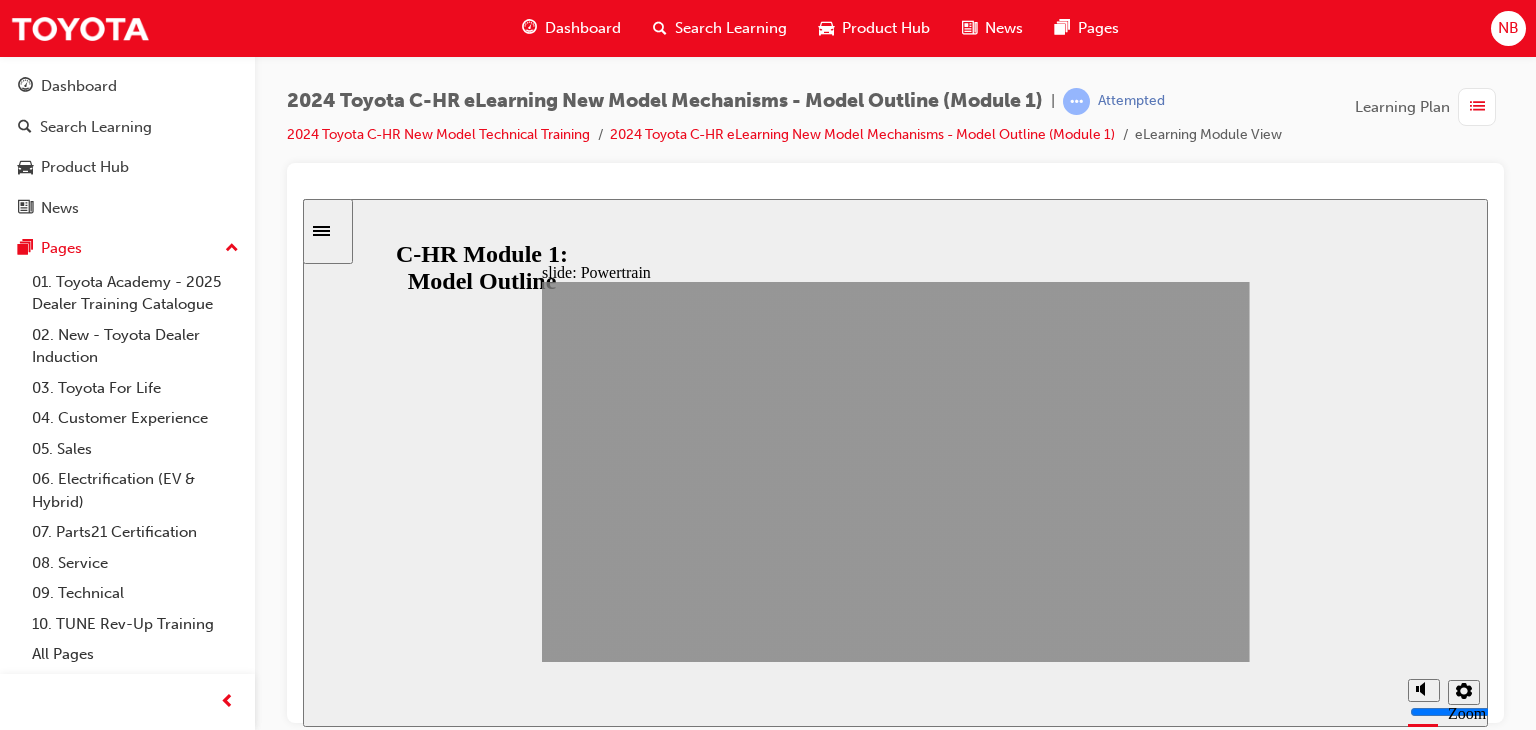 click 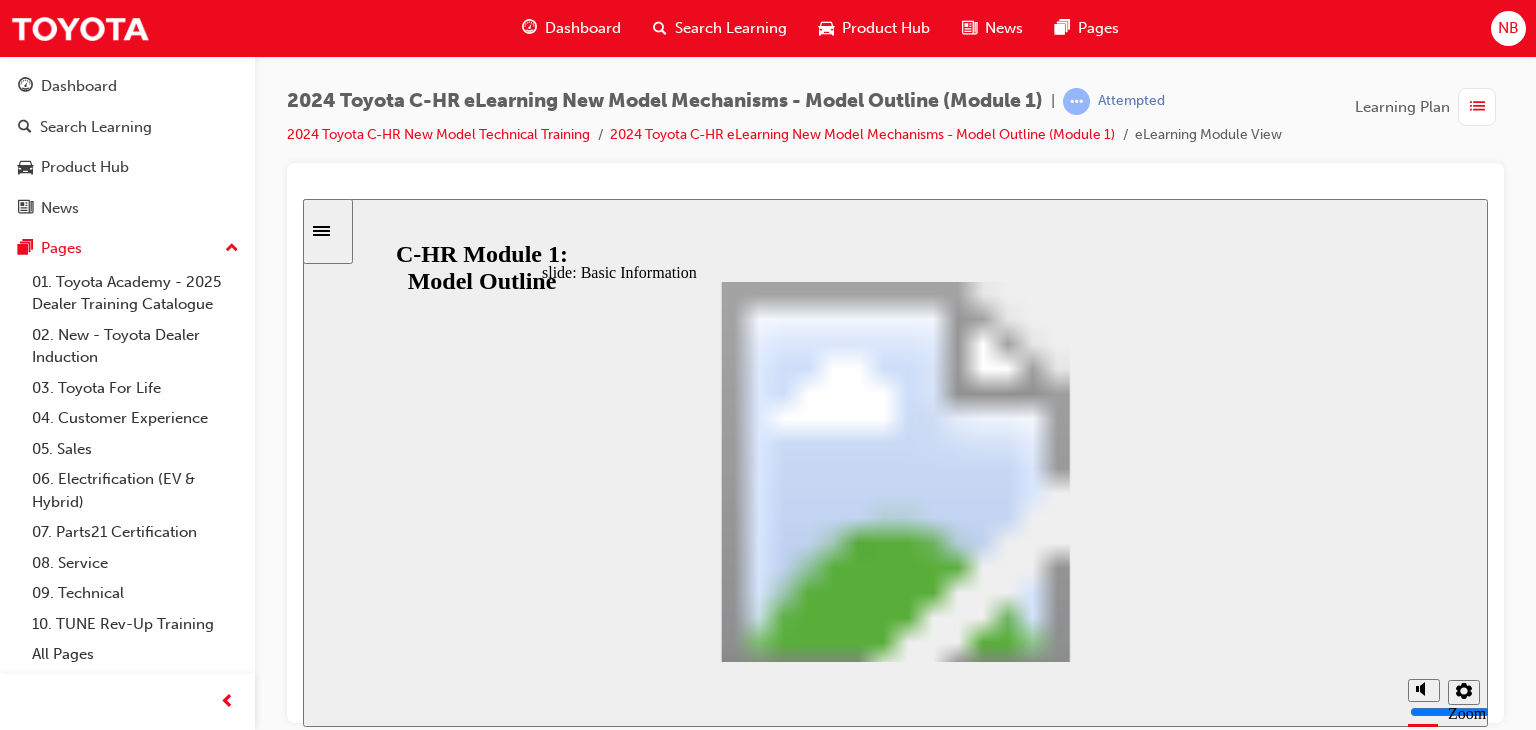 scroll, scrollTop: 0, scrollLeft: 0, axis: both 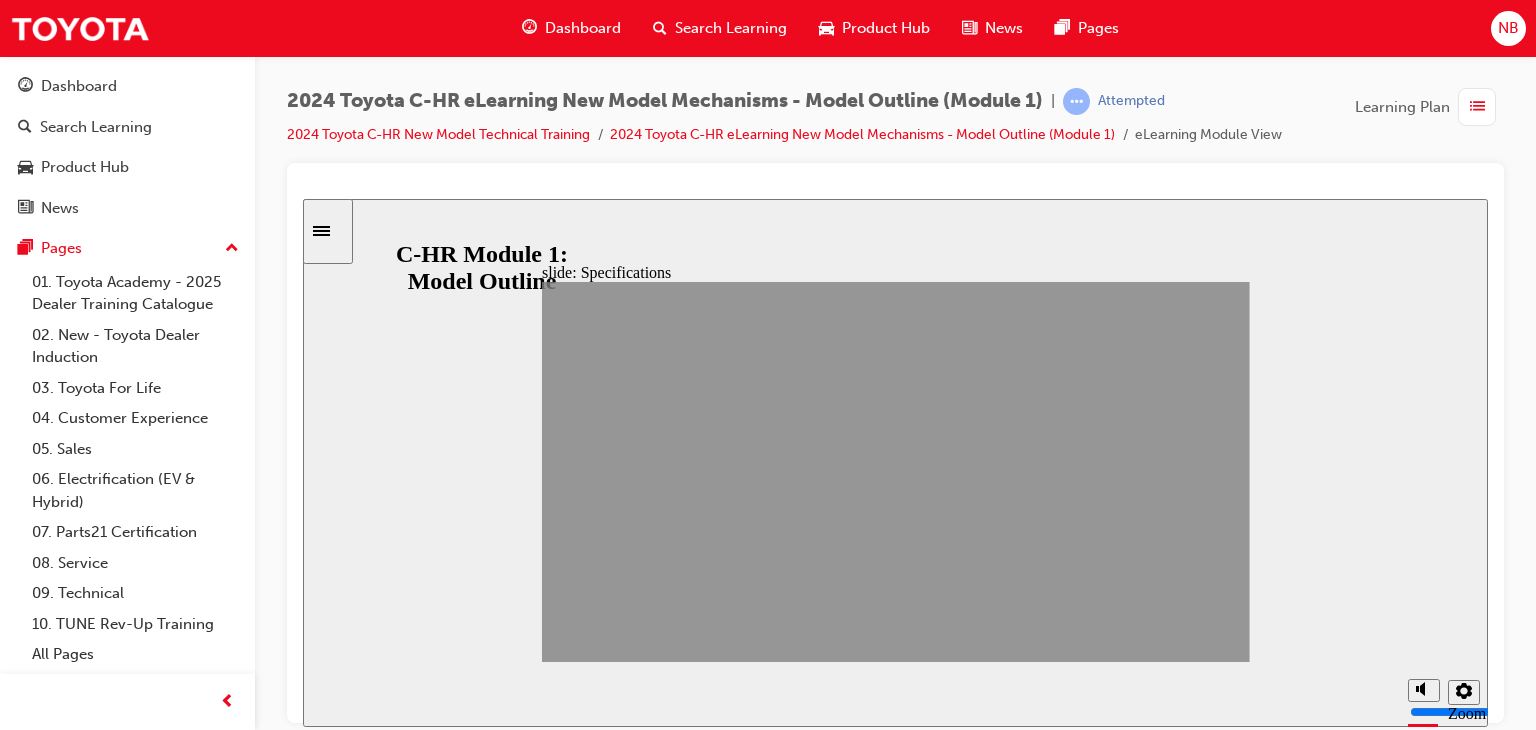 click 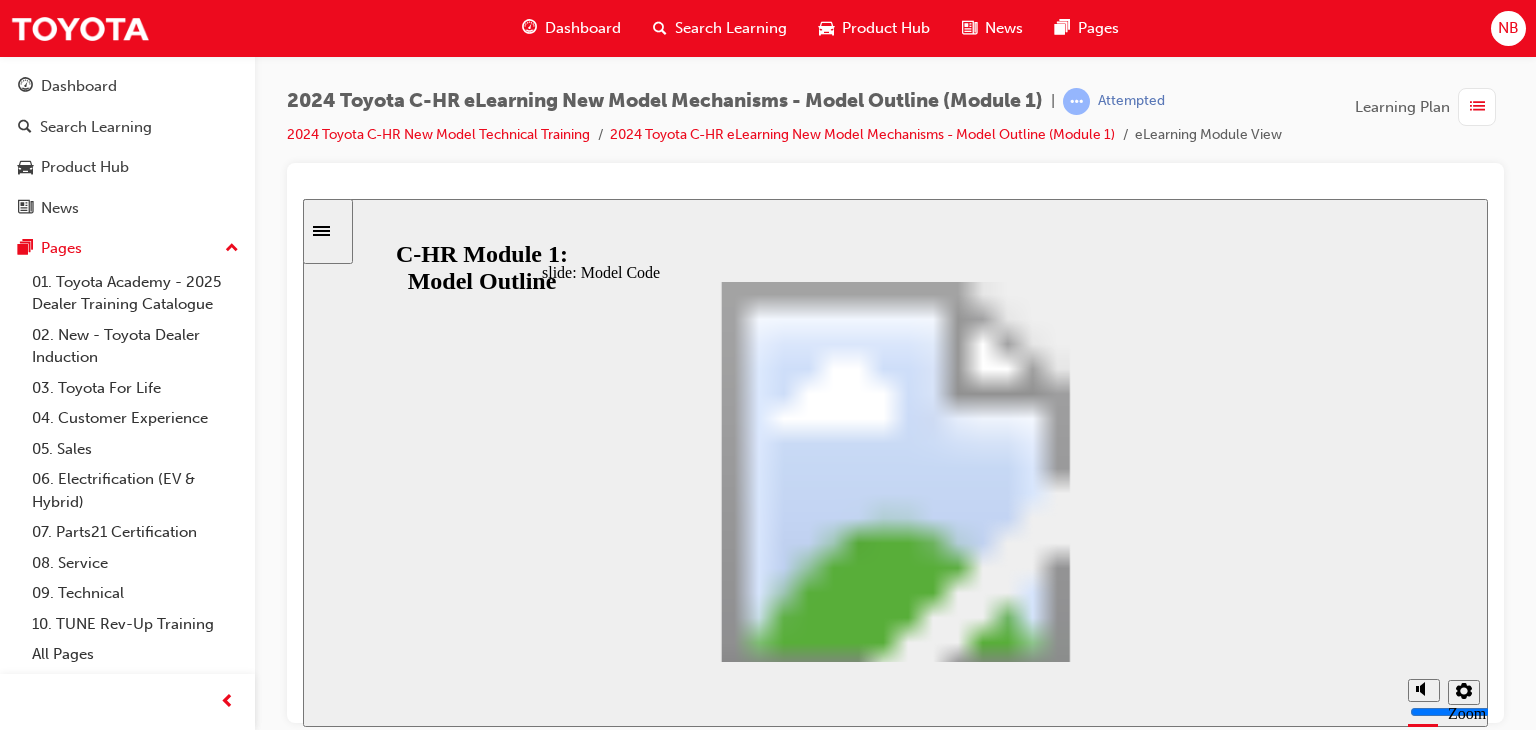 click 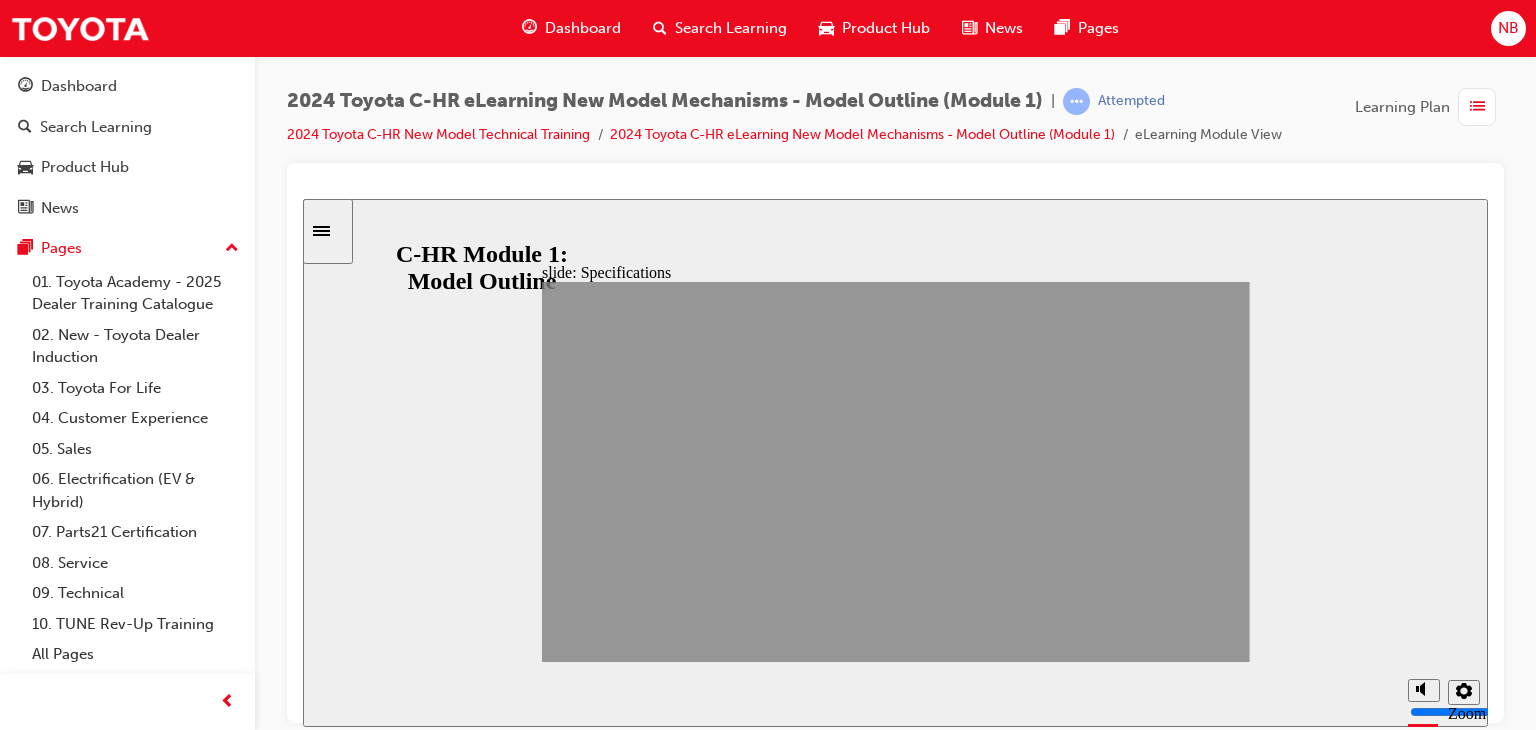click 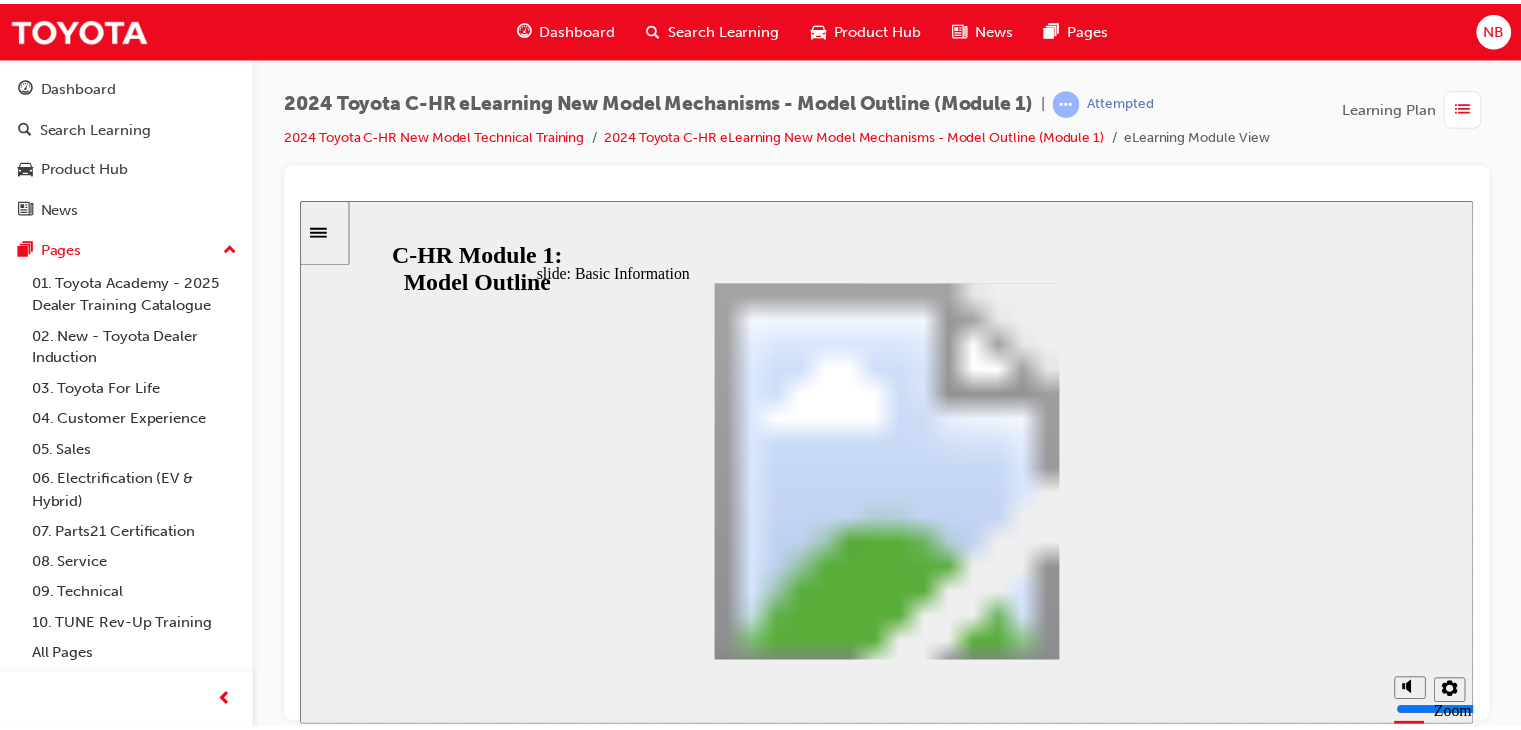 scroll, scrollTop: 217, scrollLeft: 0, axis: vertical 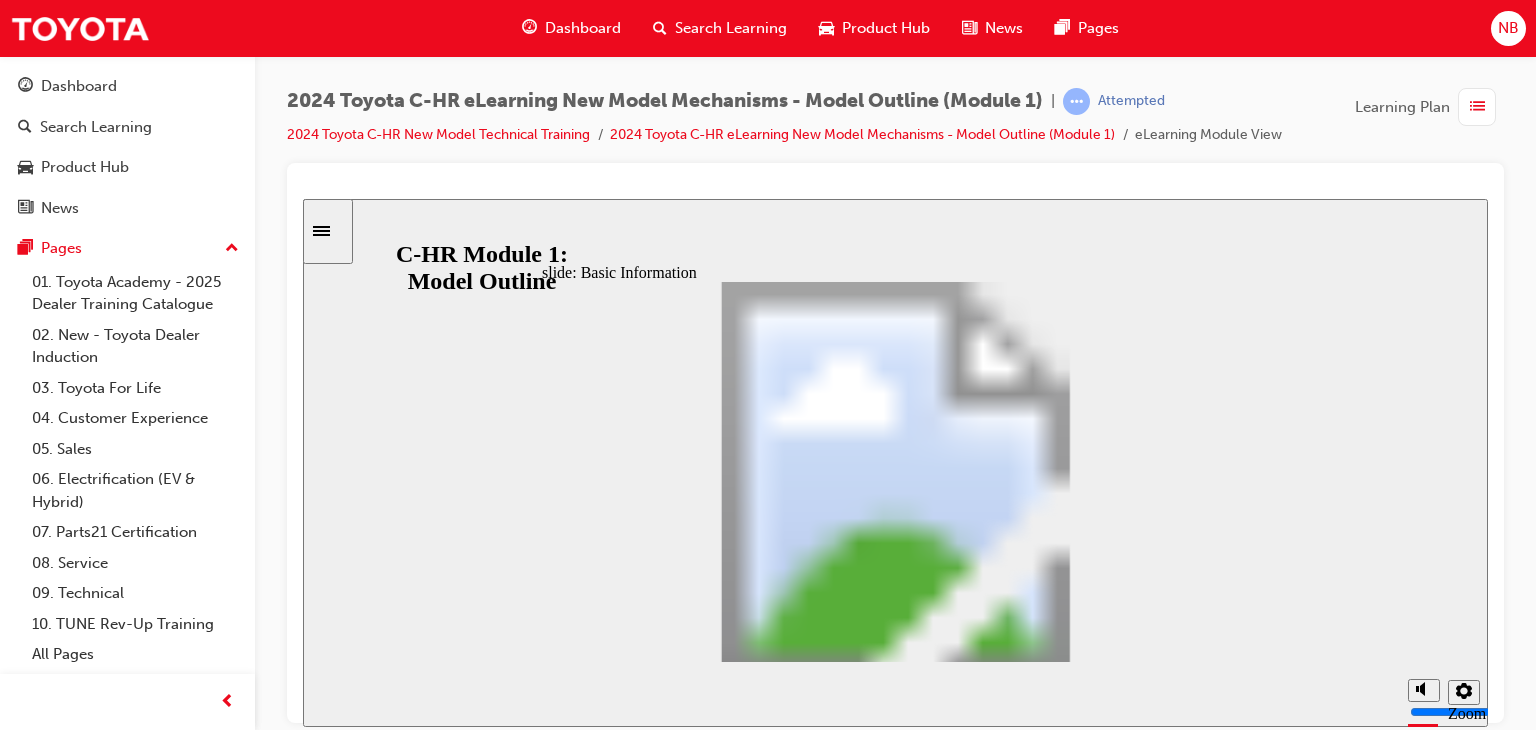 click at bounding box center [896, 1763] 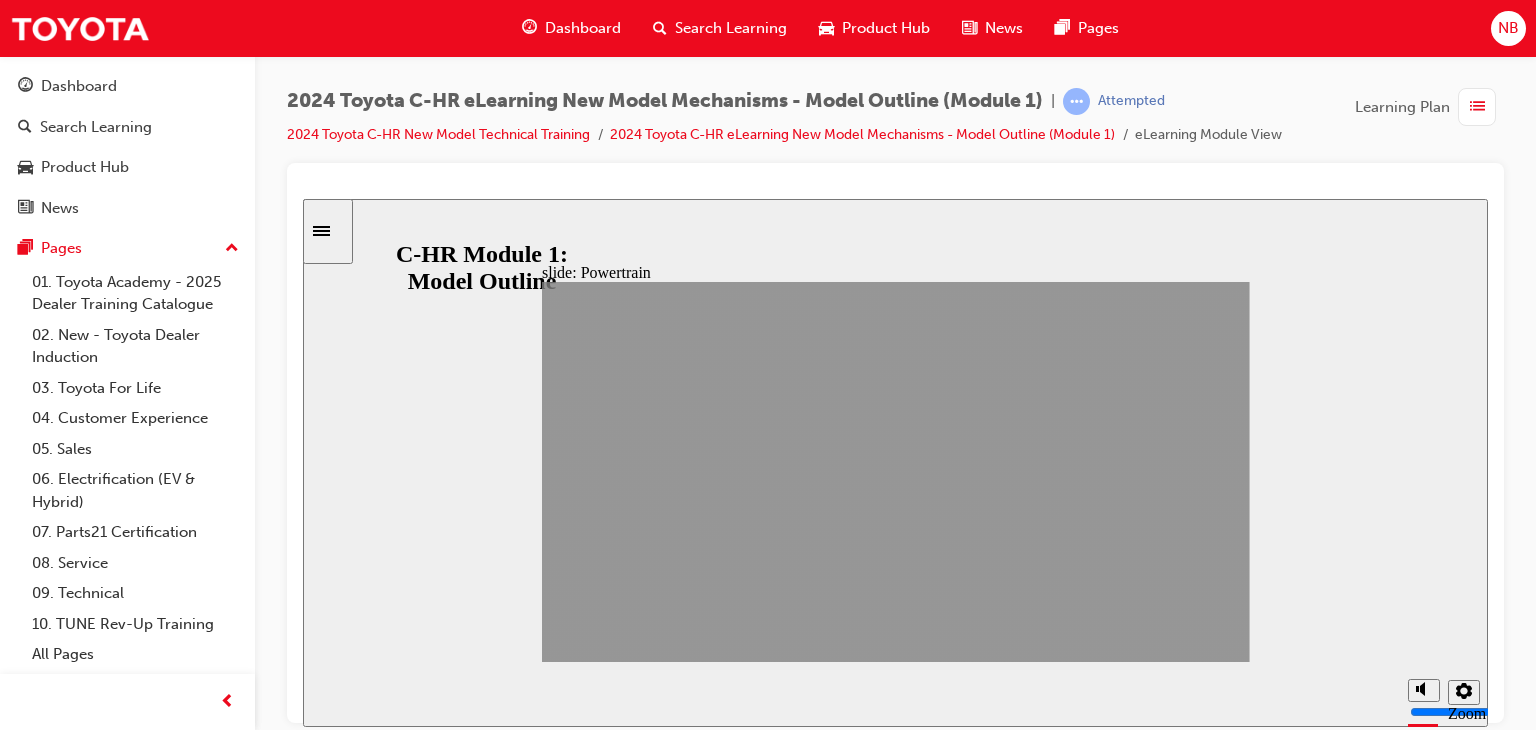 click 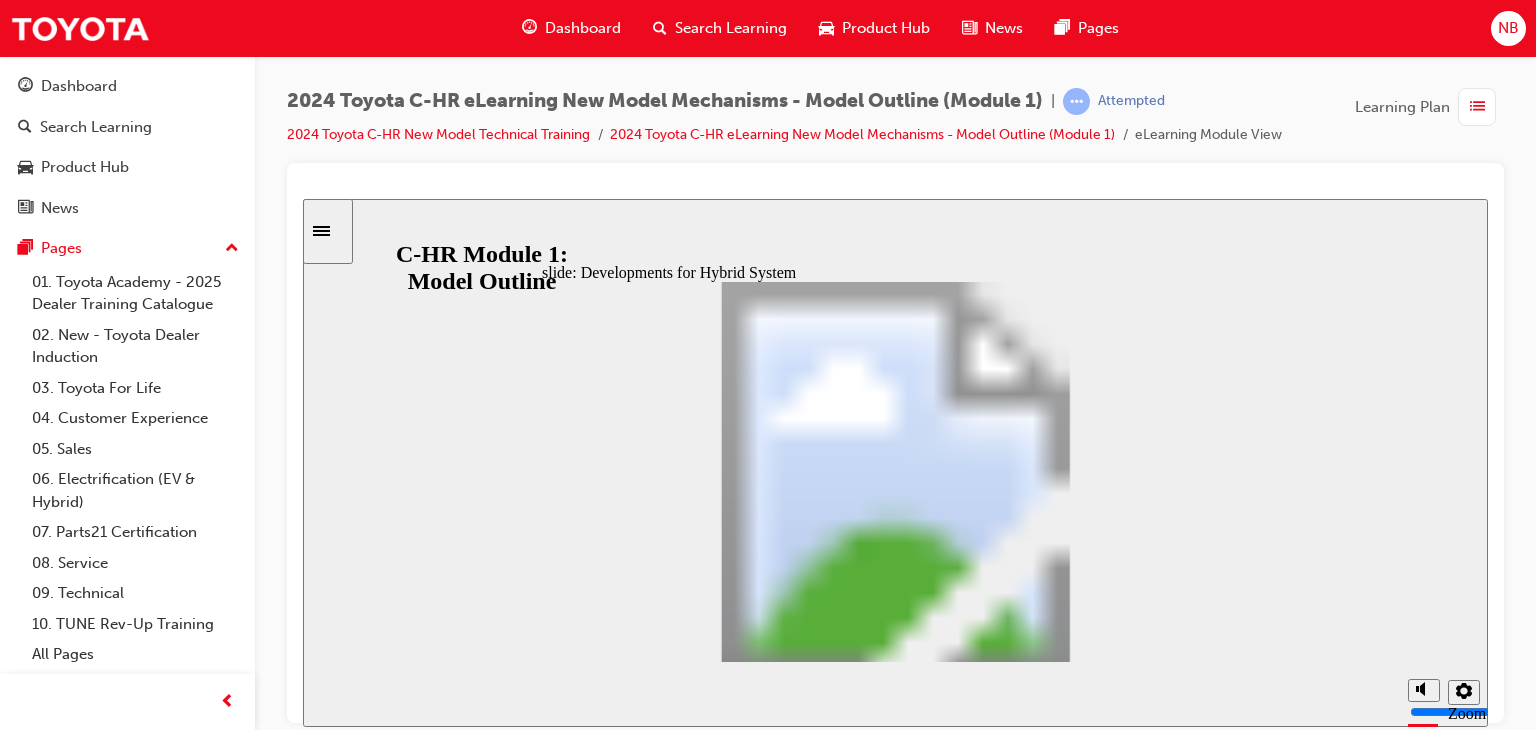 click 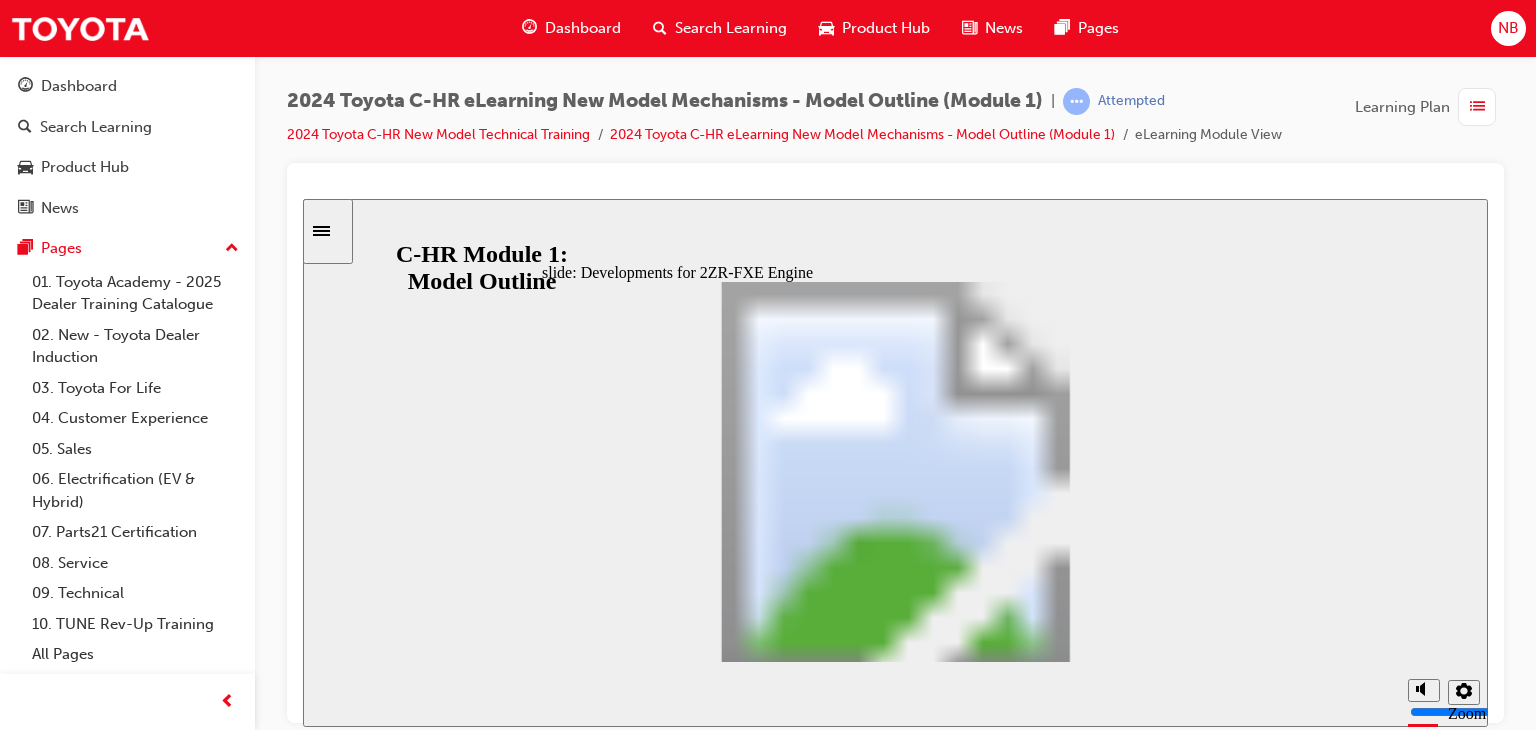 drag, startPoint x: 1044, startPoint y: 651, endPoint x: 1054, endPoint y: 648, distance: 10.440307 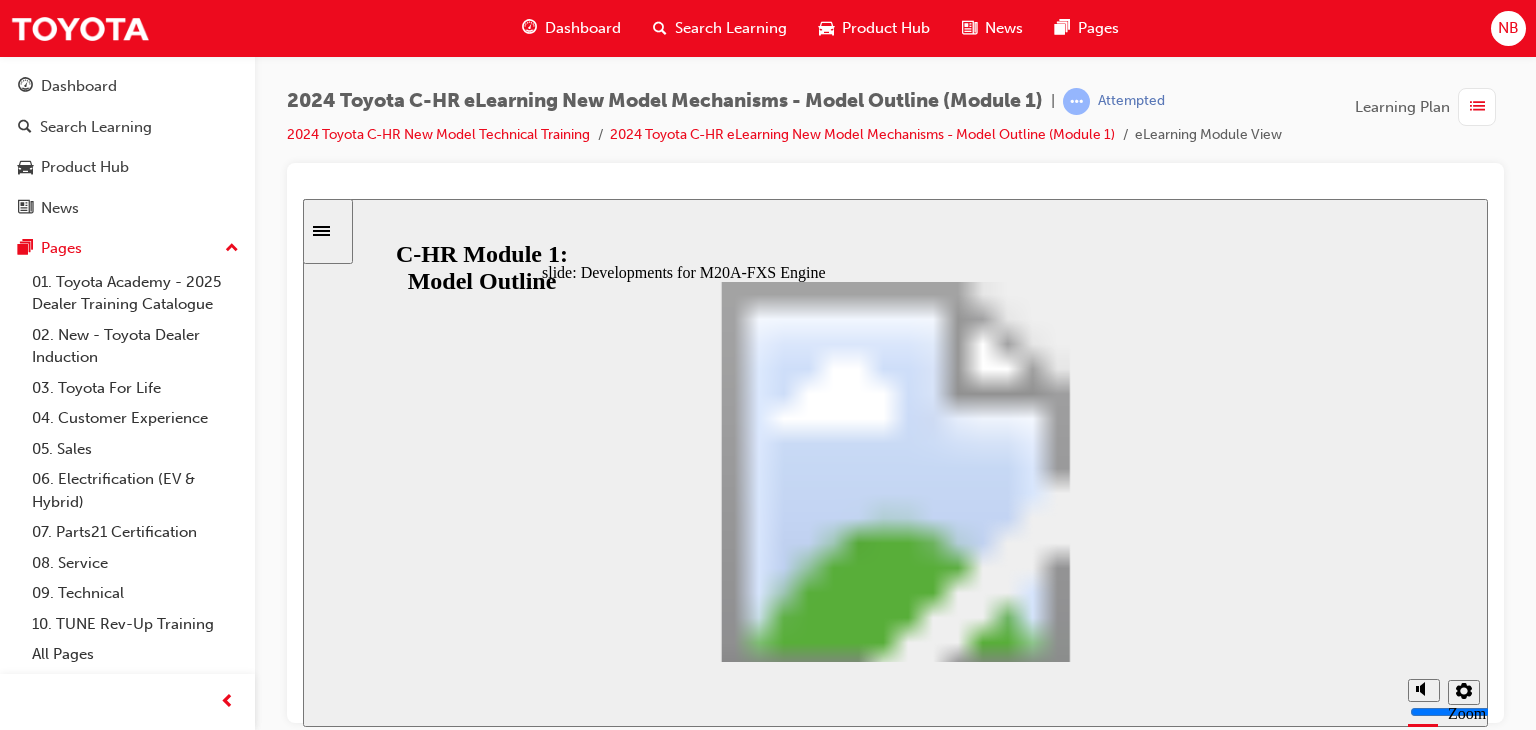 click 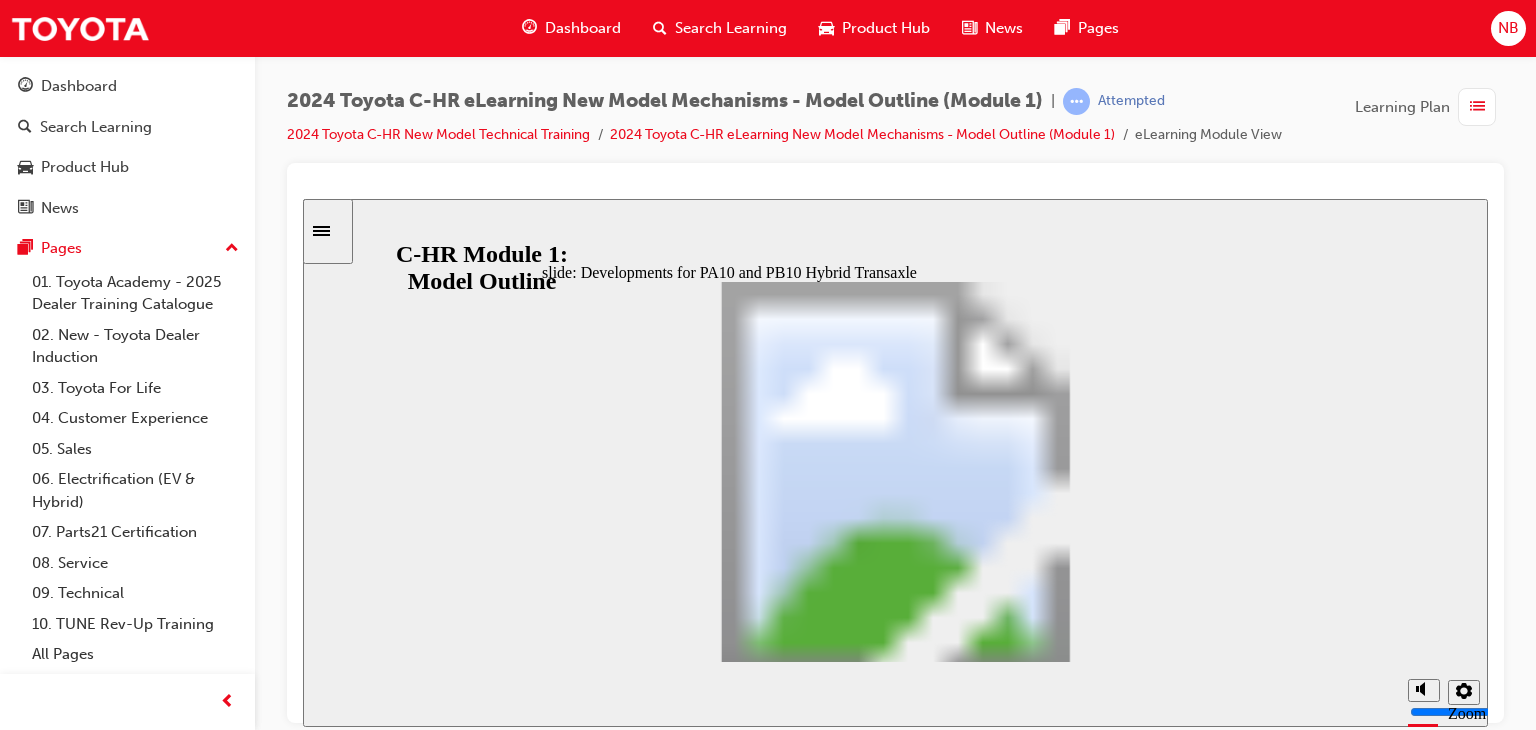 click 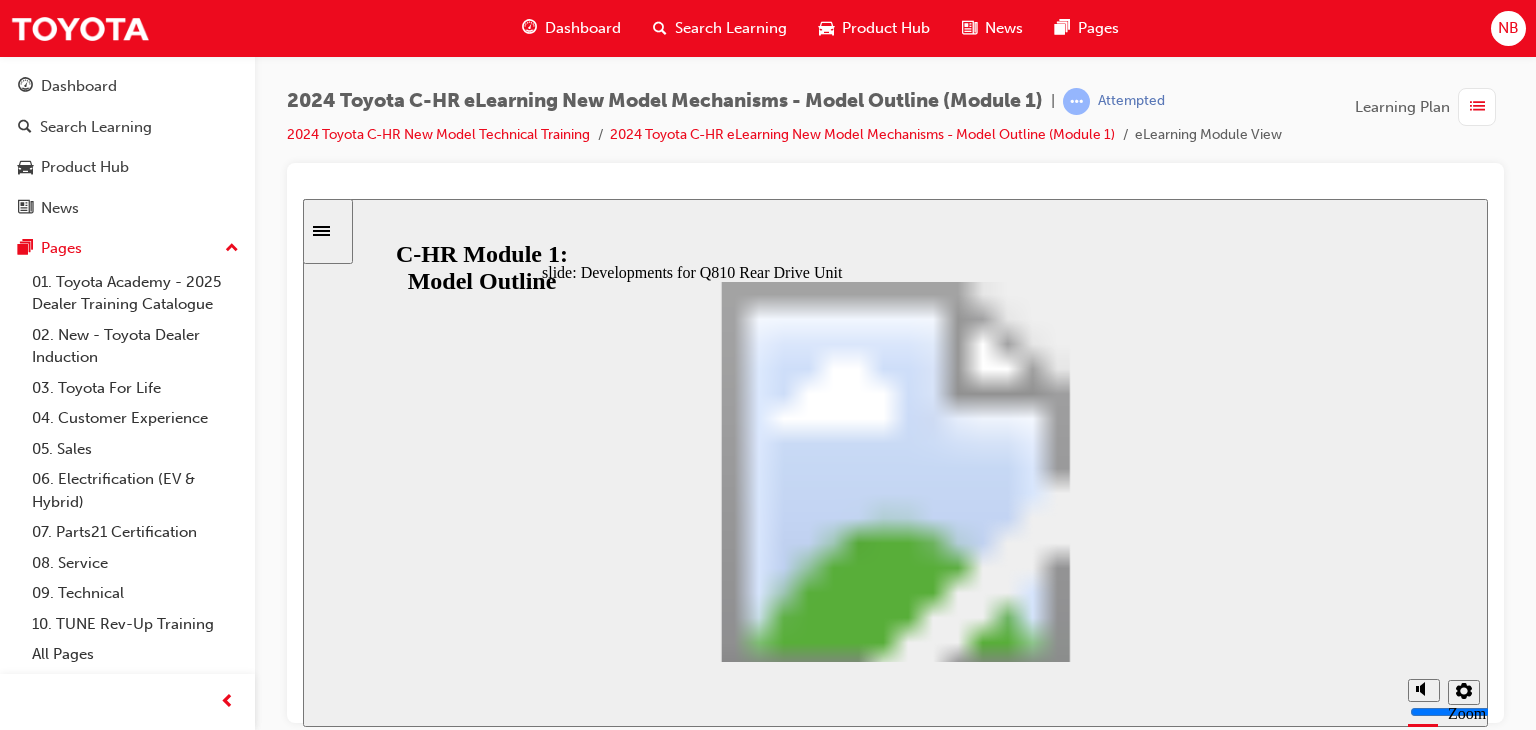 click 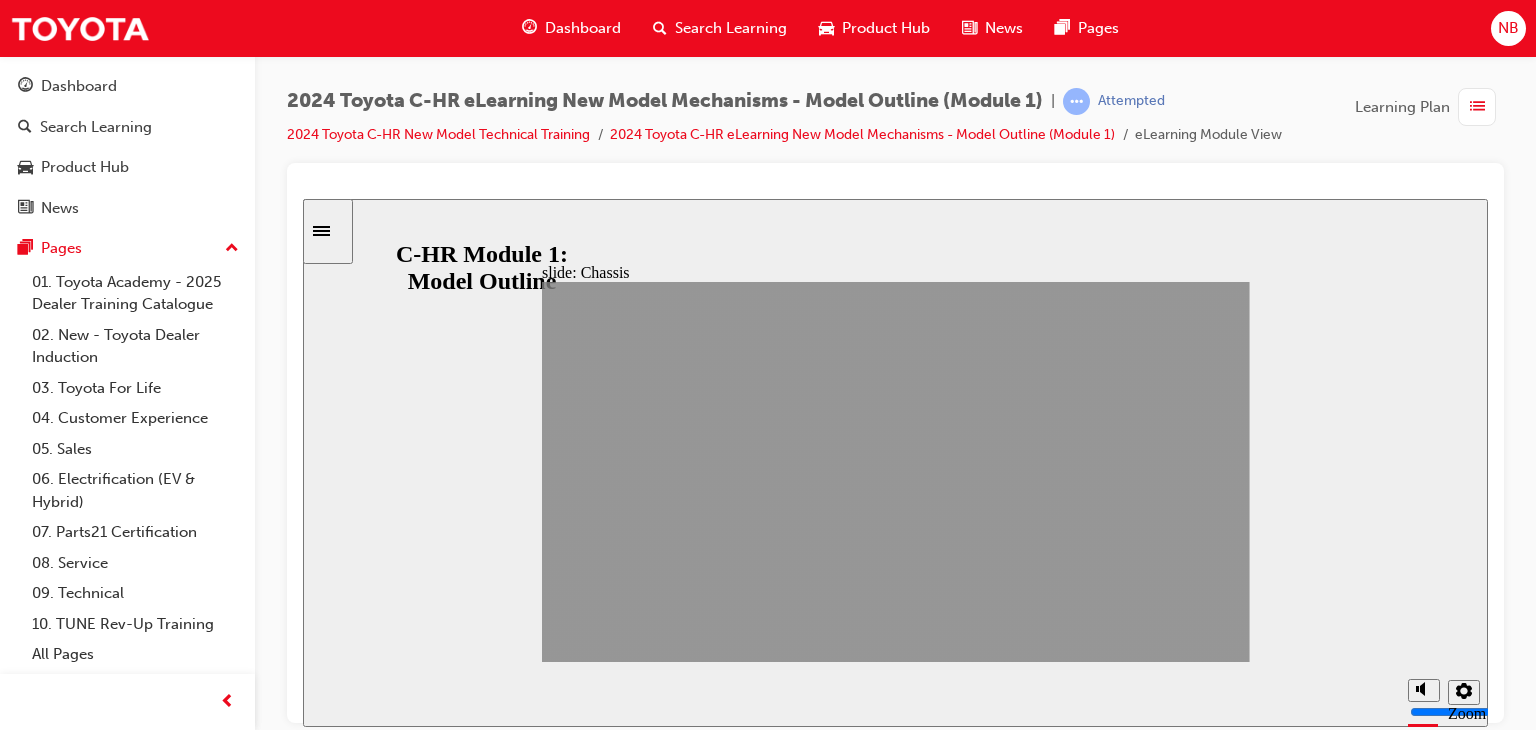 click 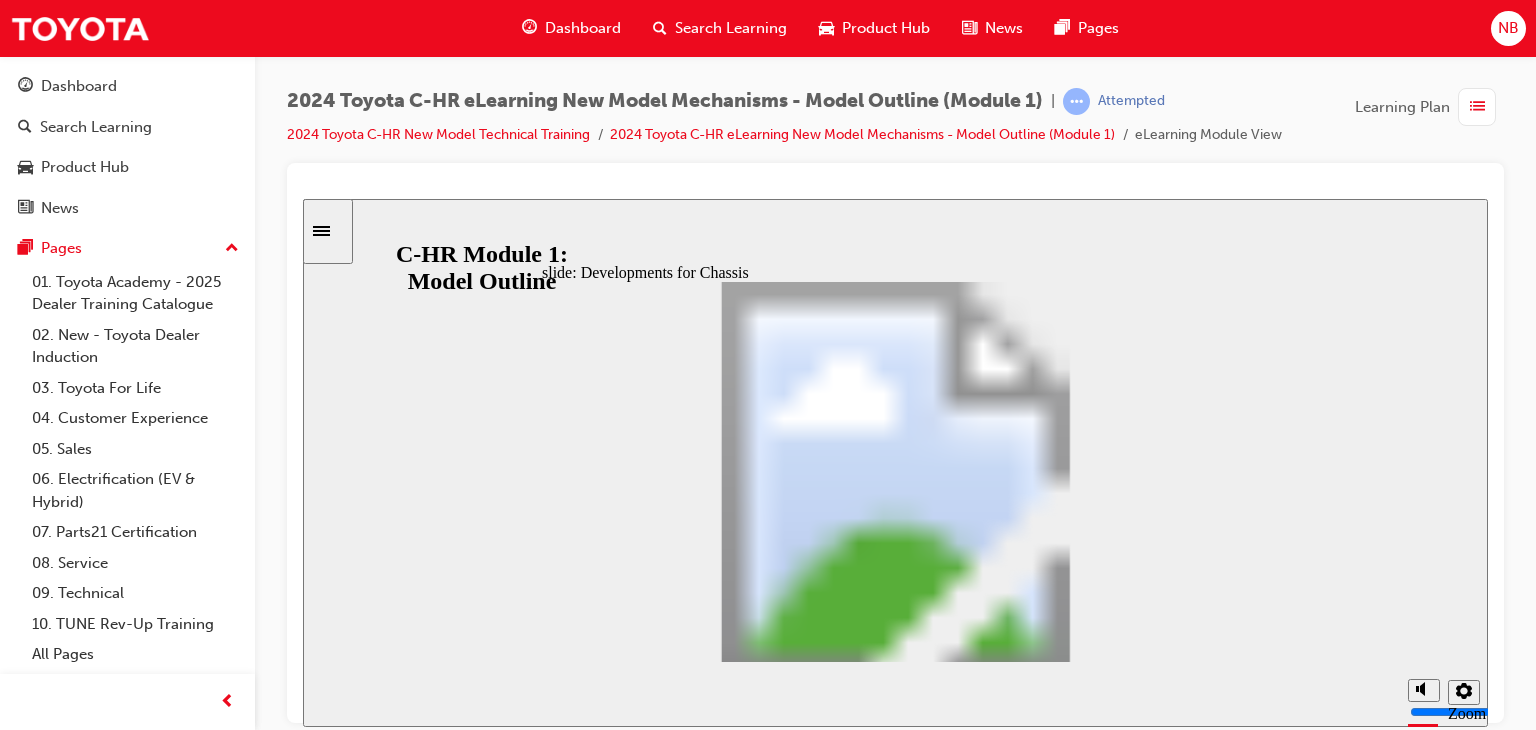 click 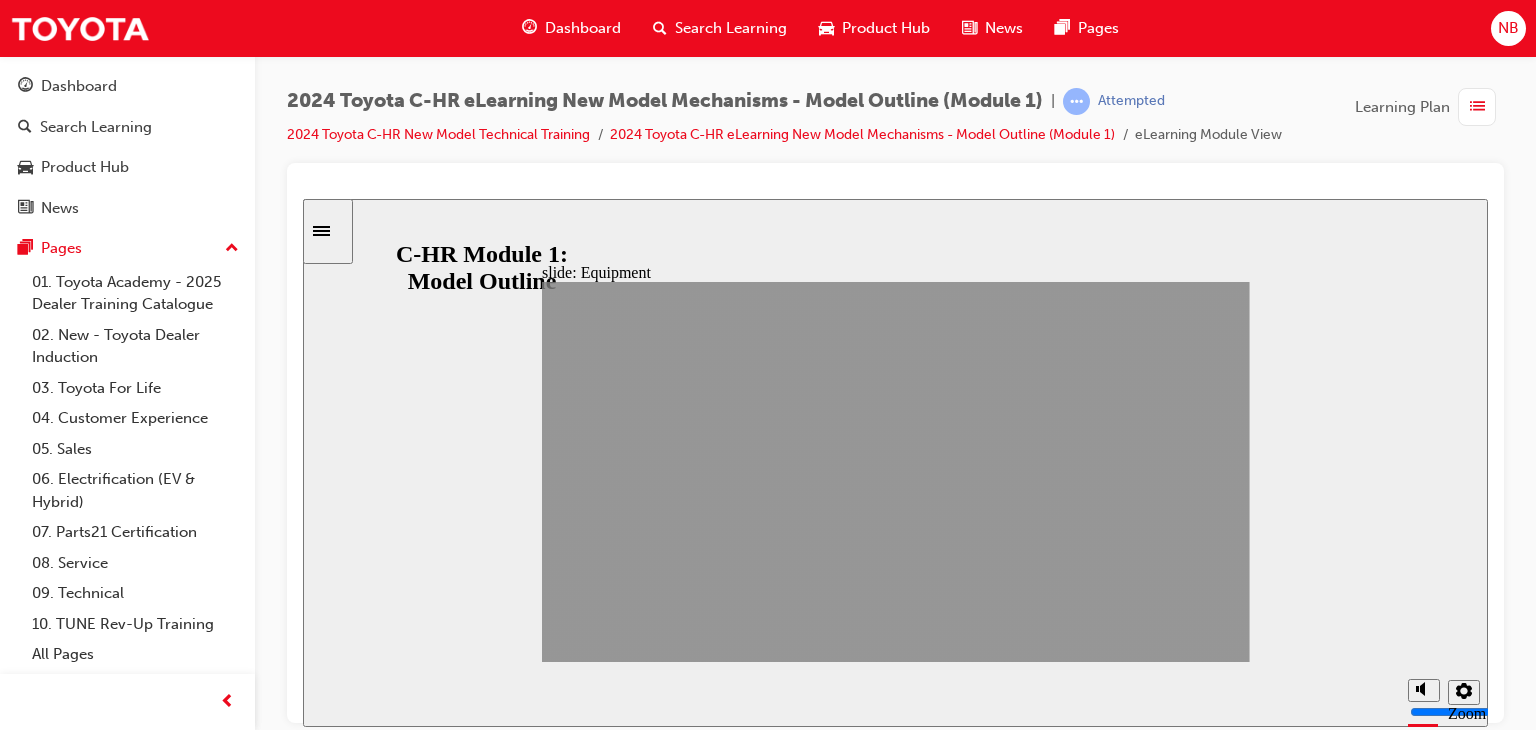 click 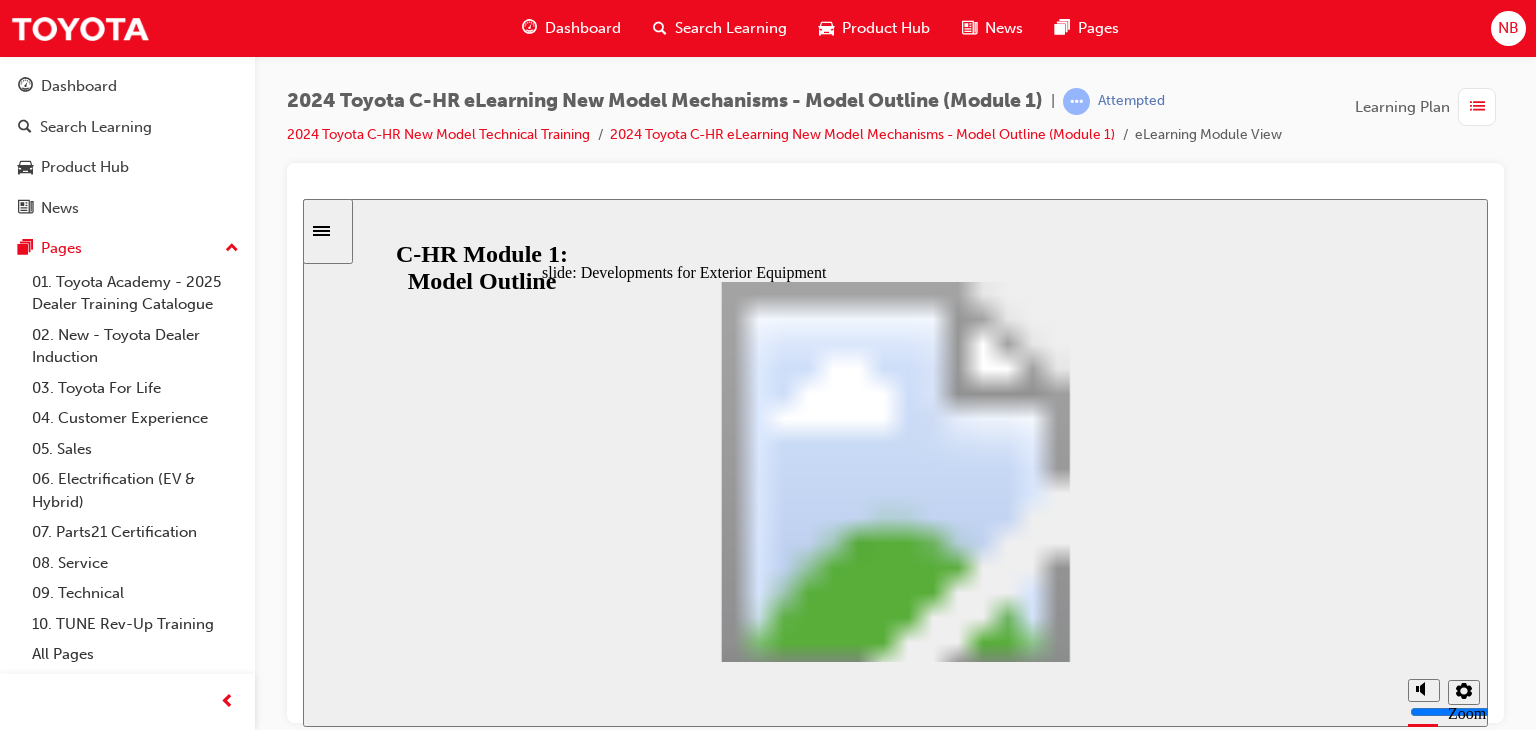 click 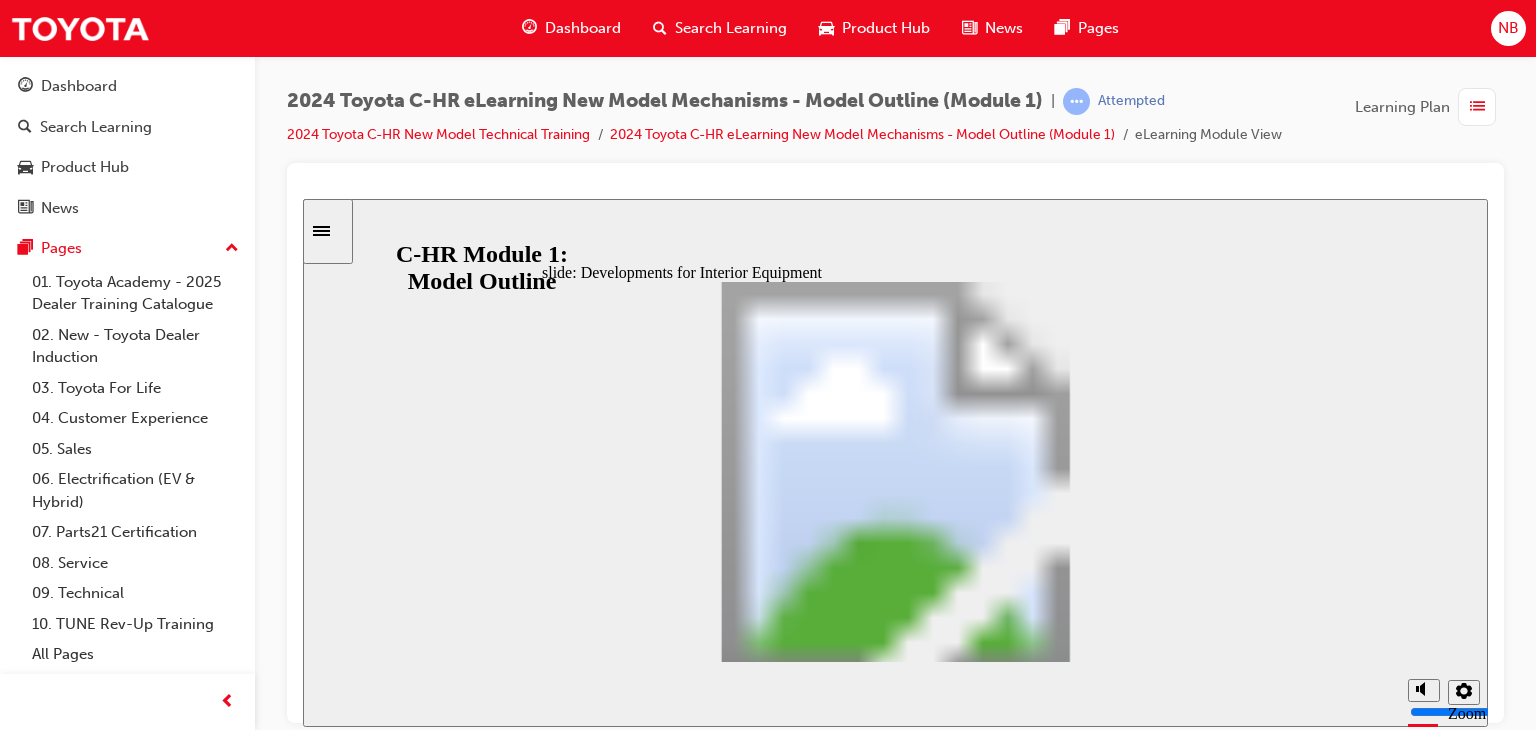 click 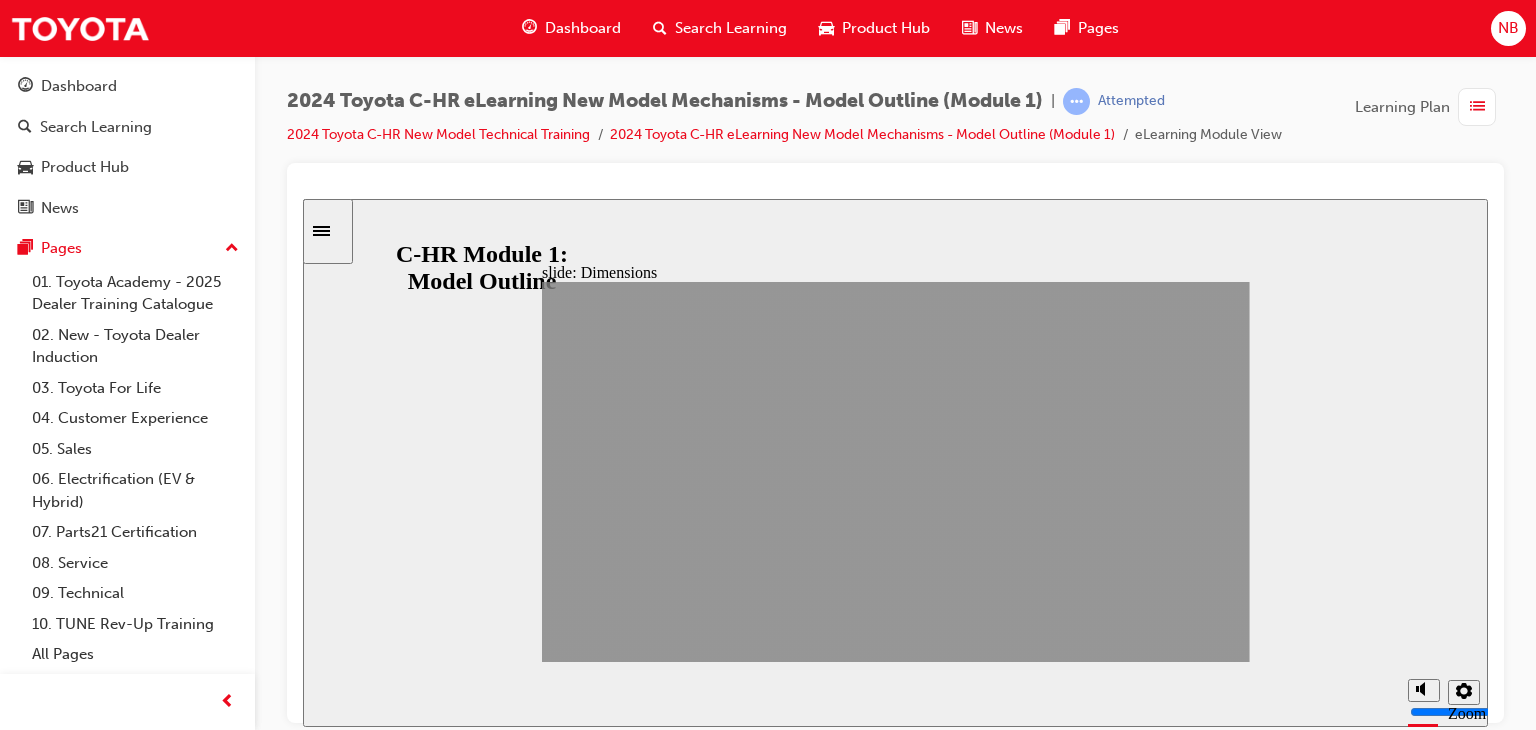 click 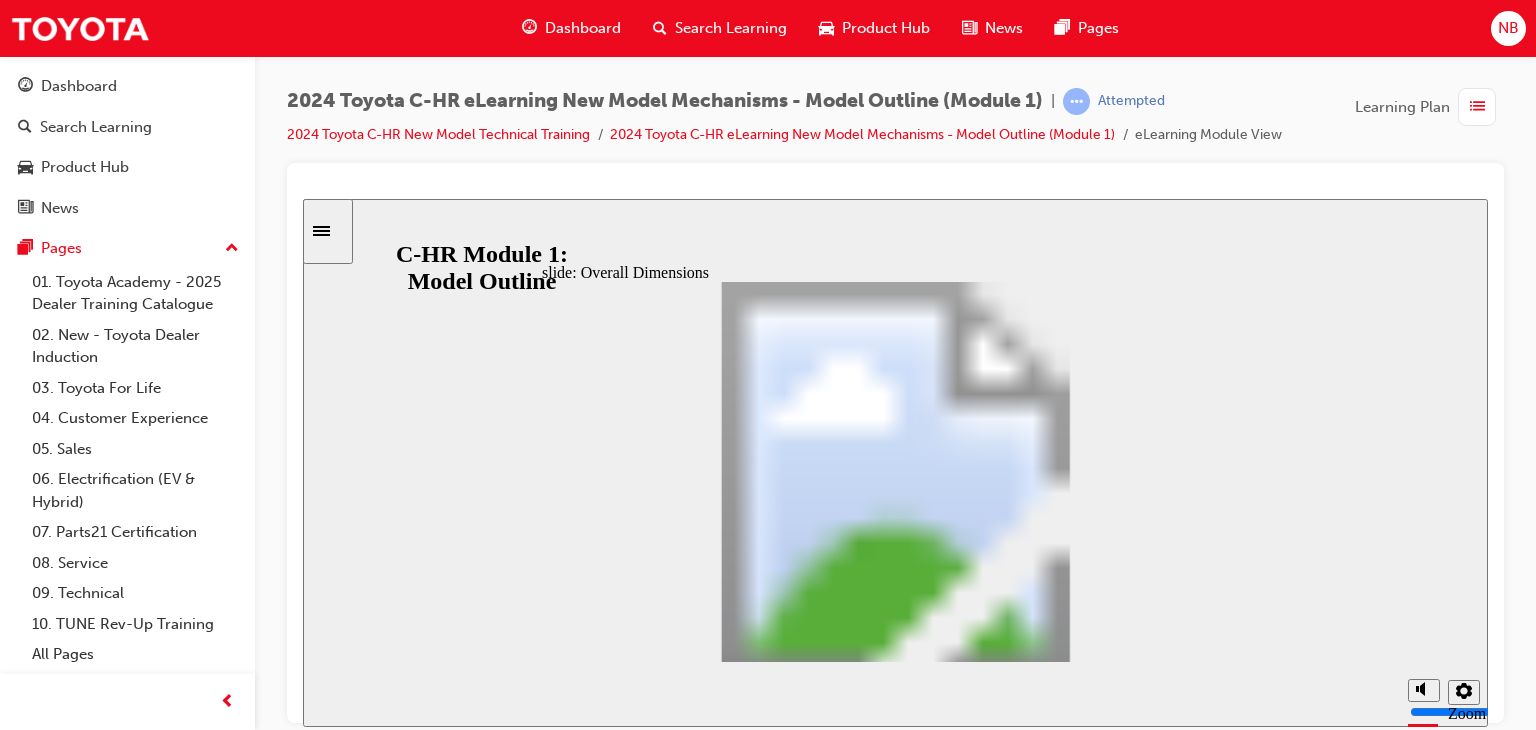 click 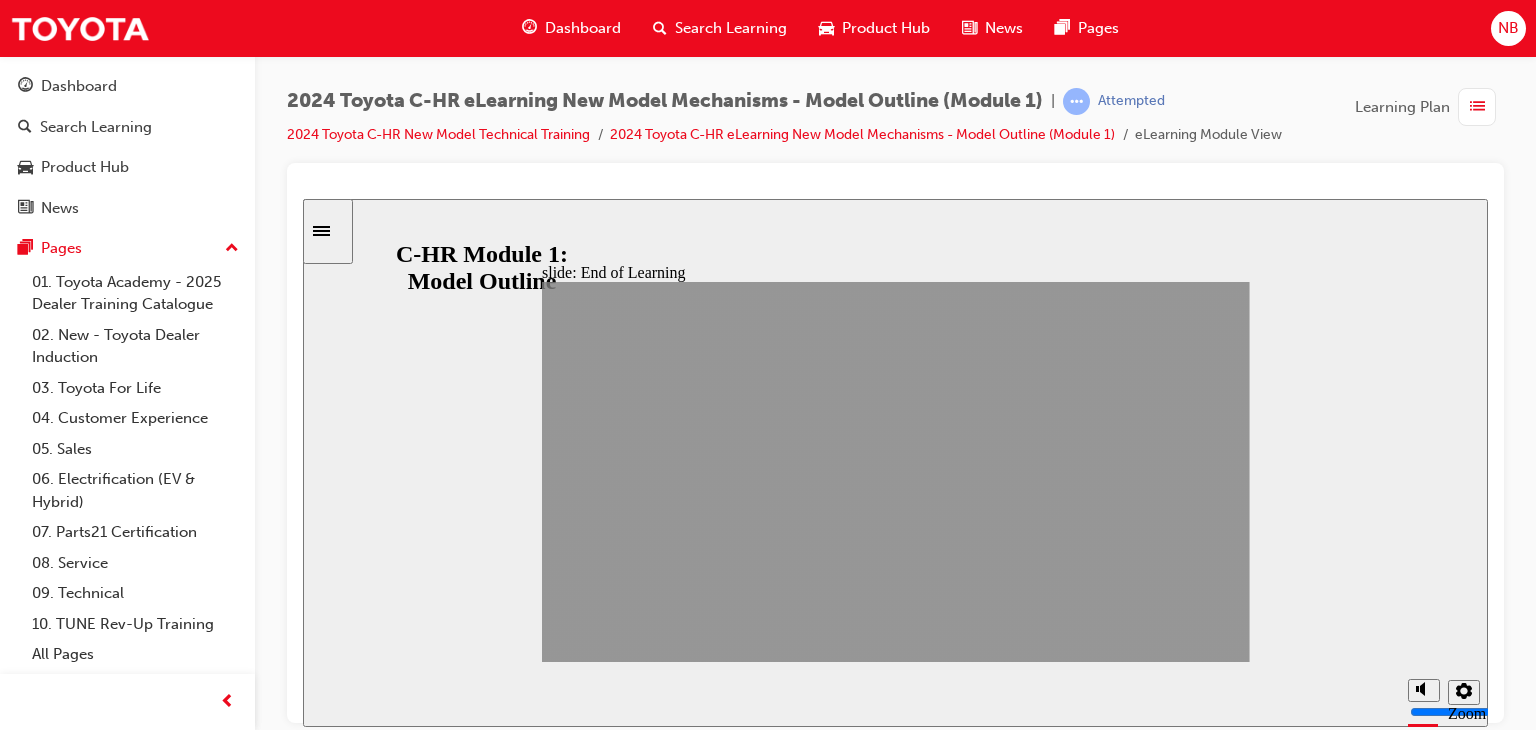 click 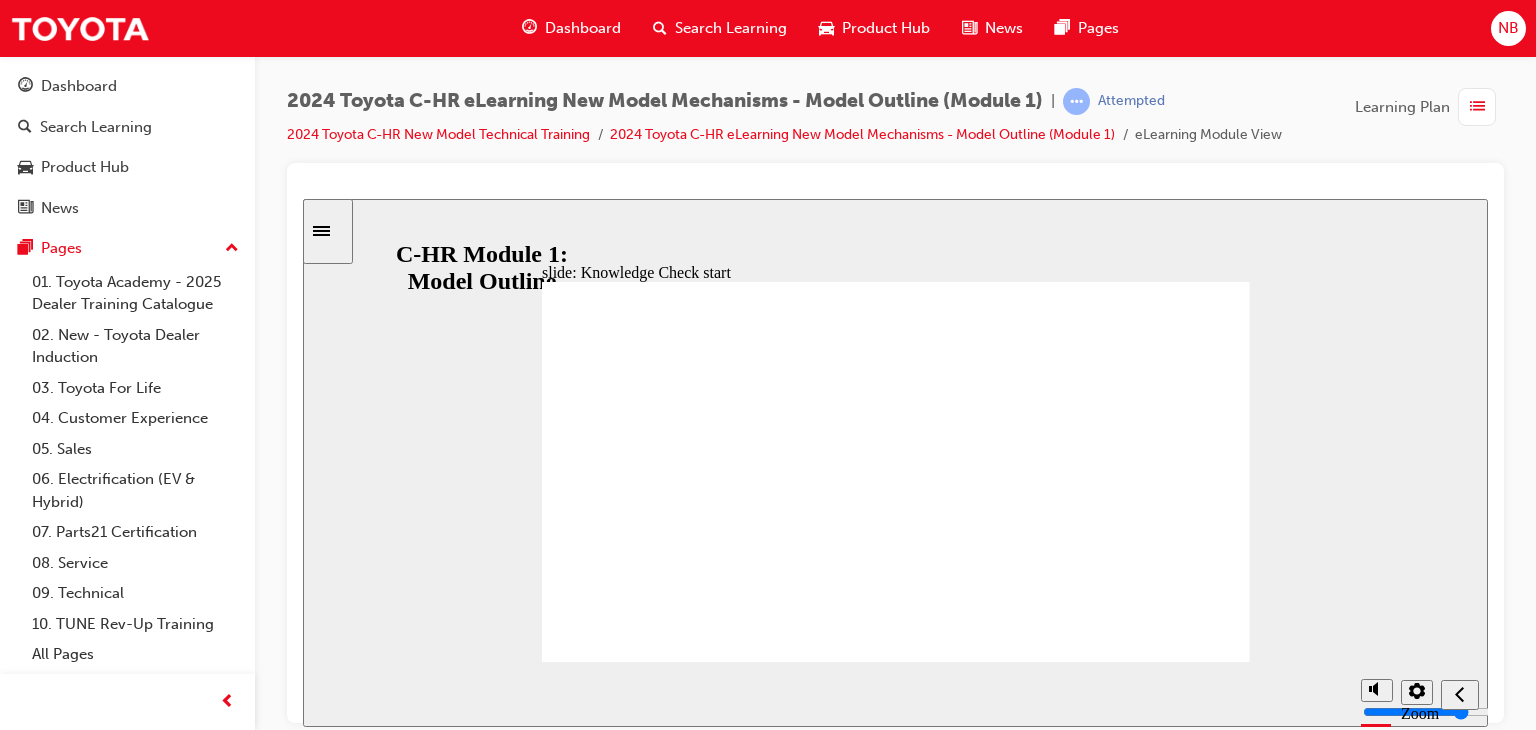 click 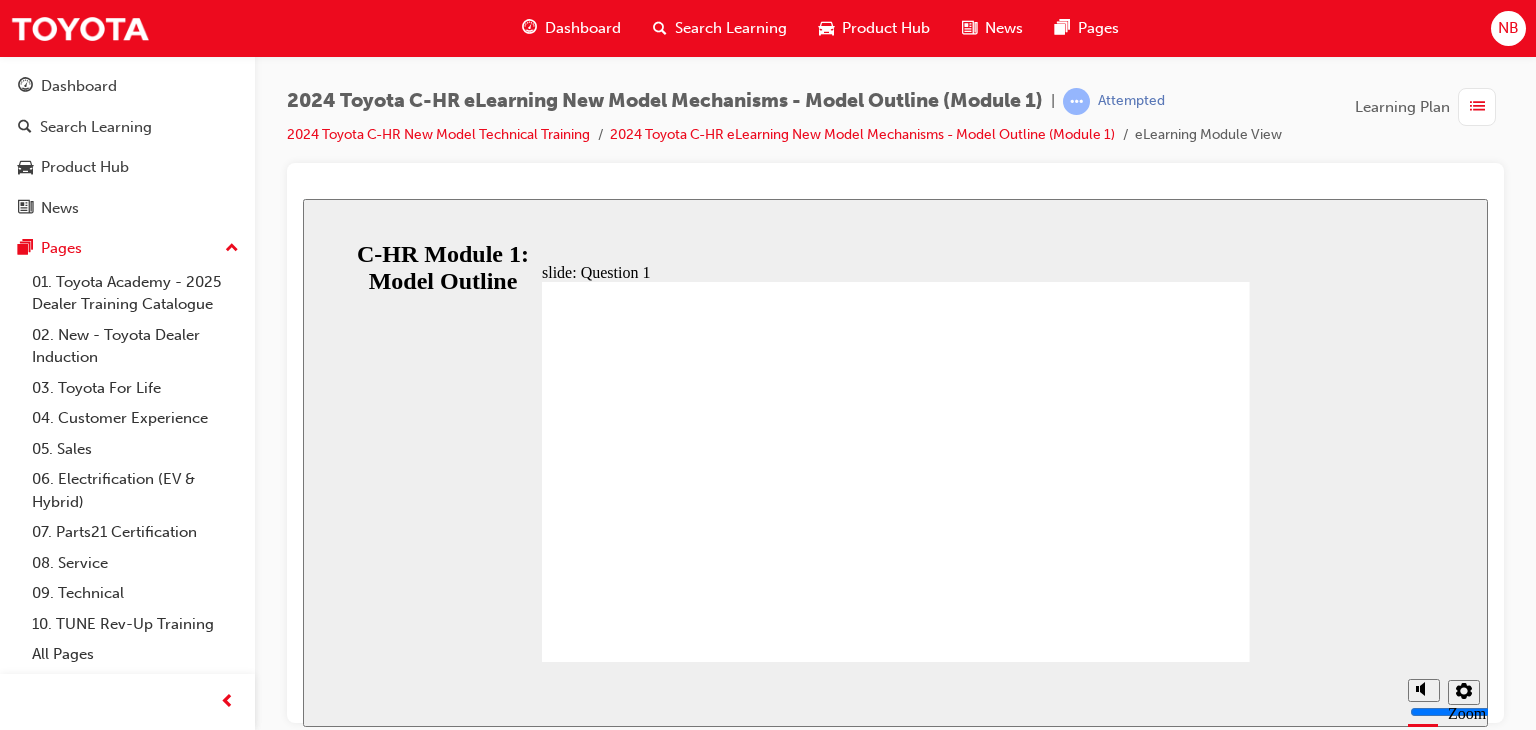 click 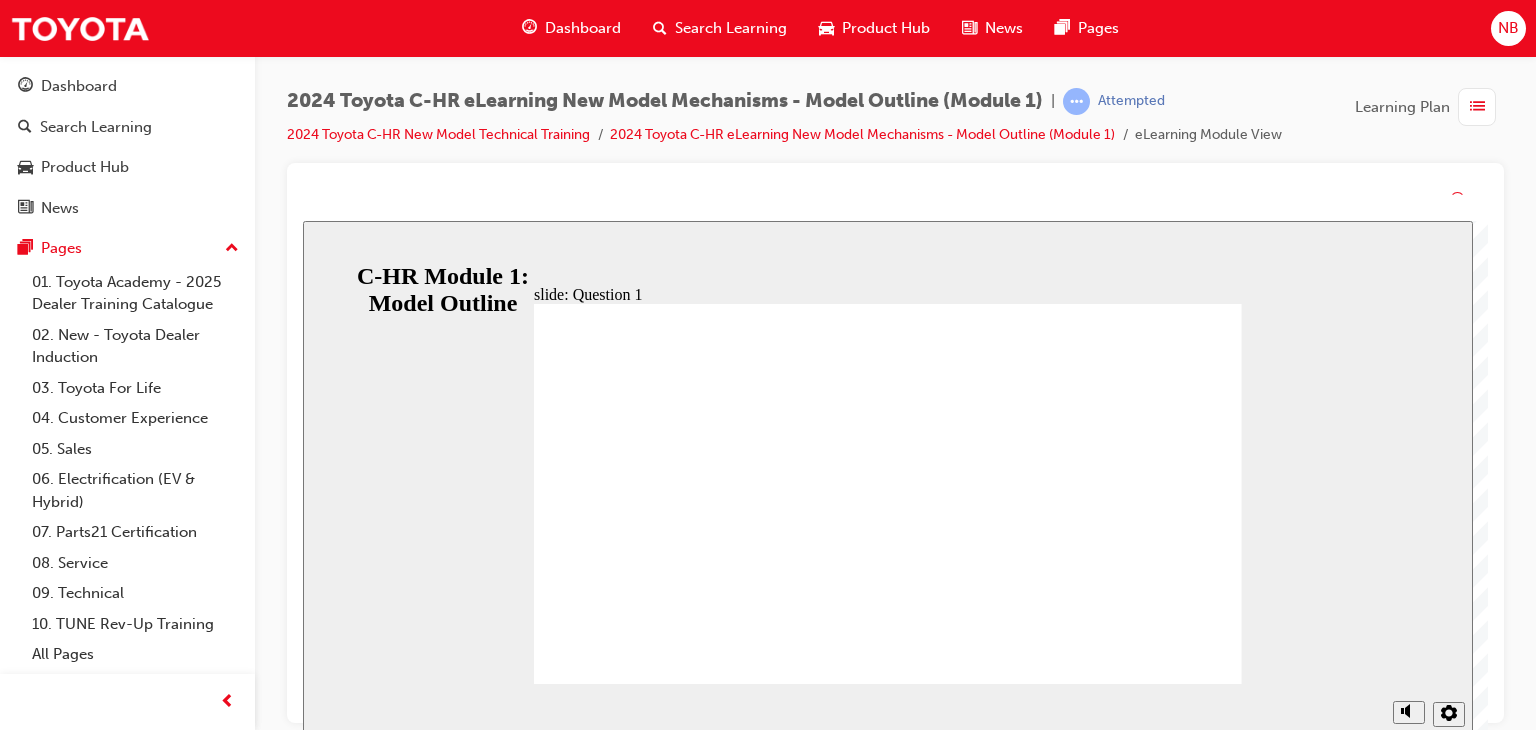 click 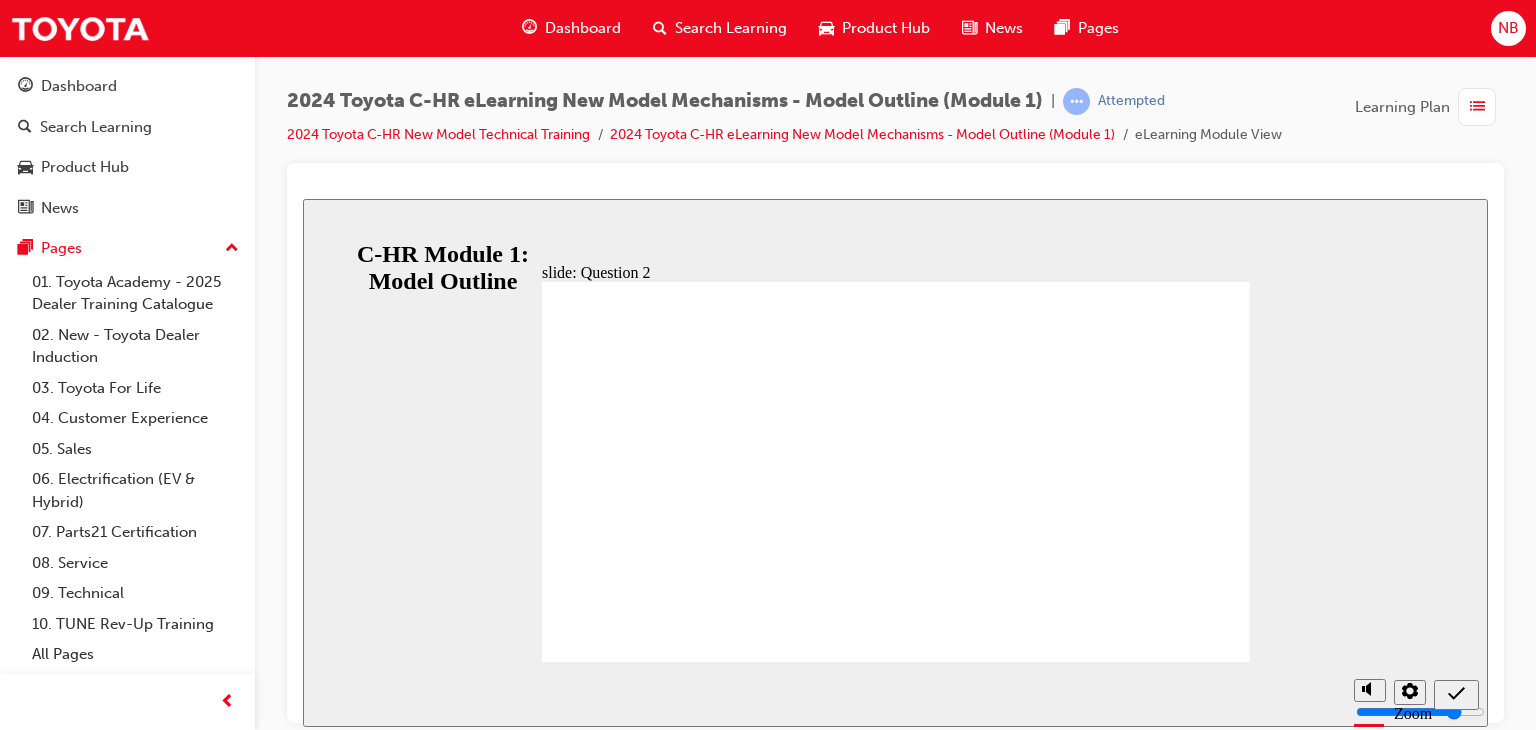 click 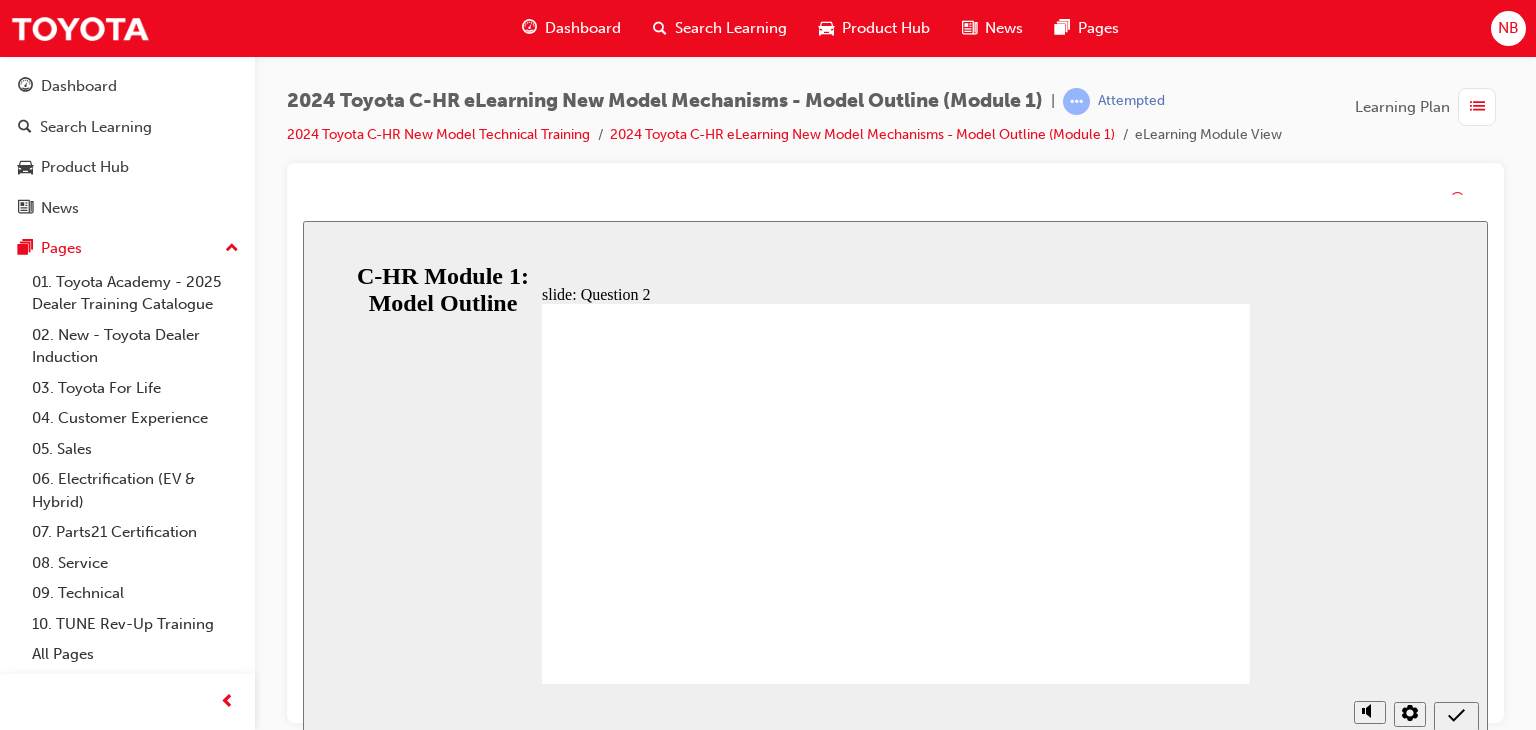 click 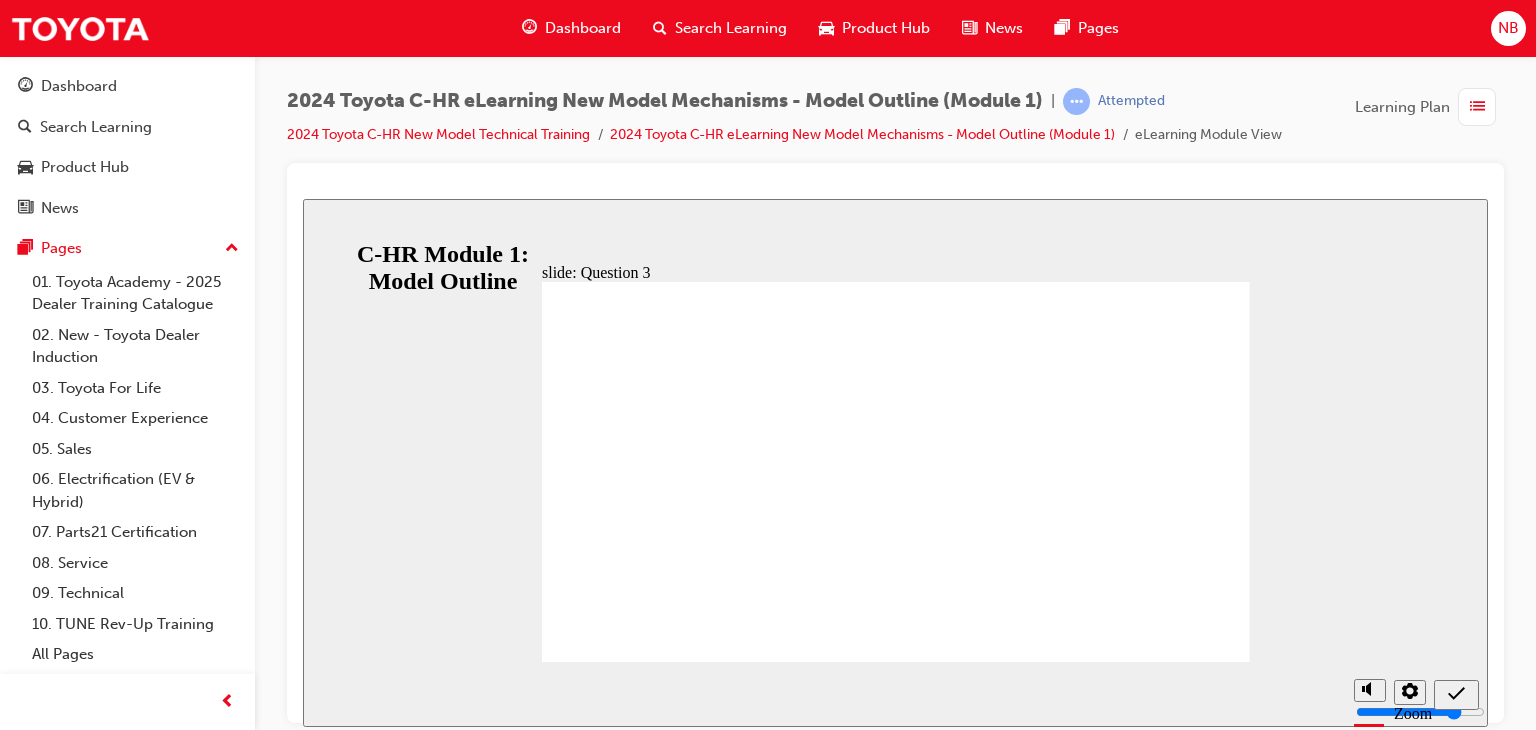 click 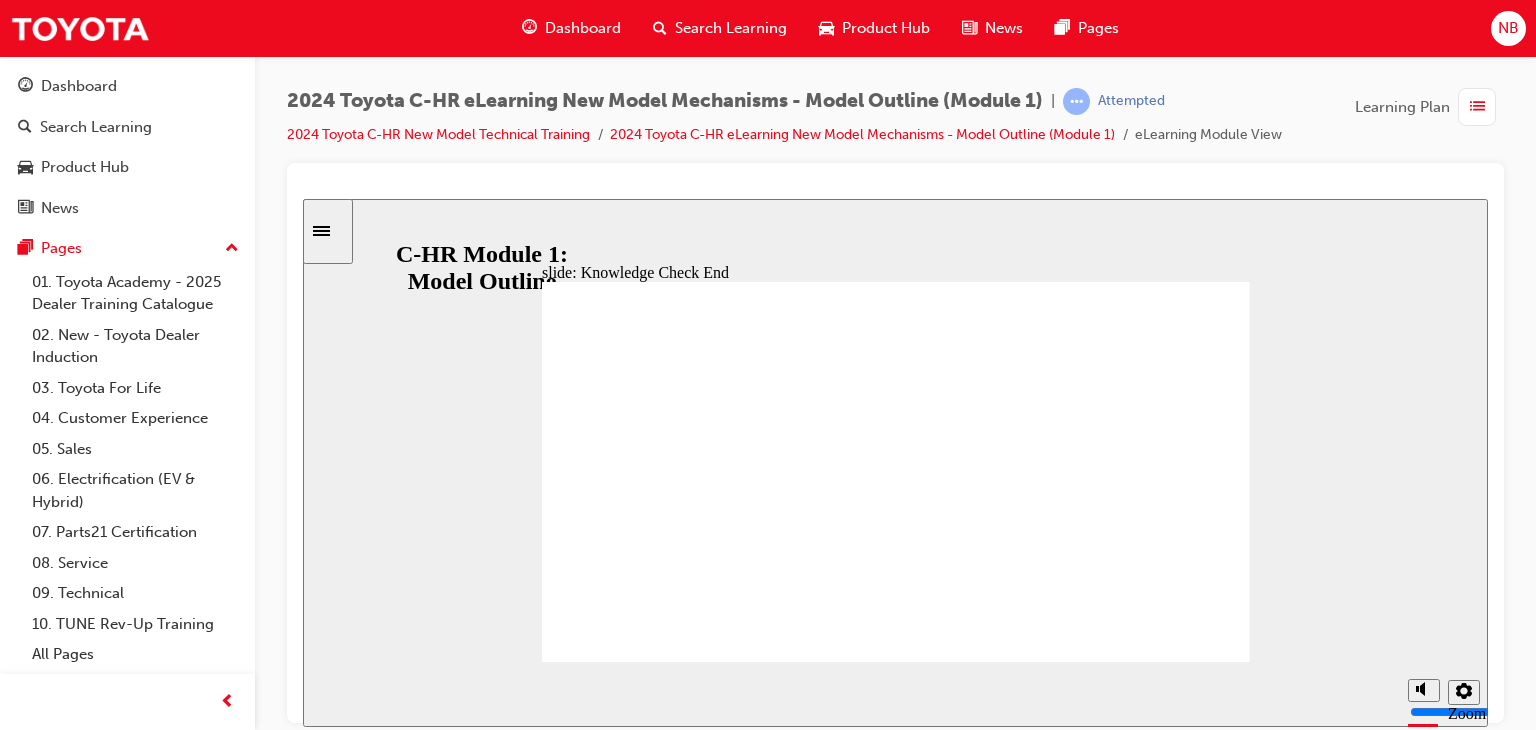 click 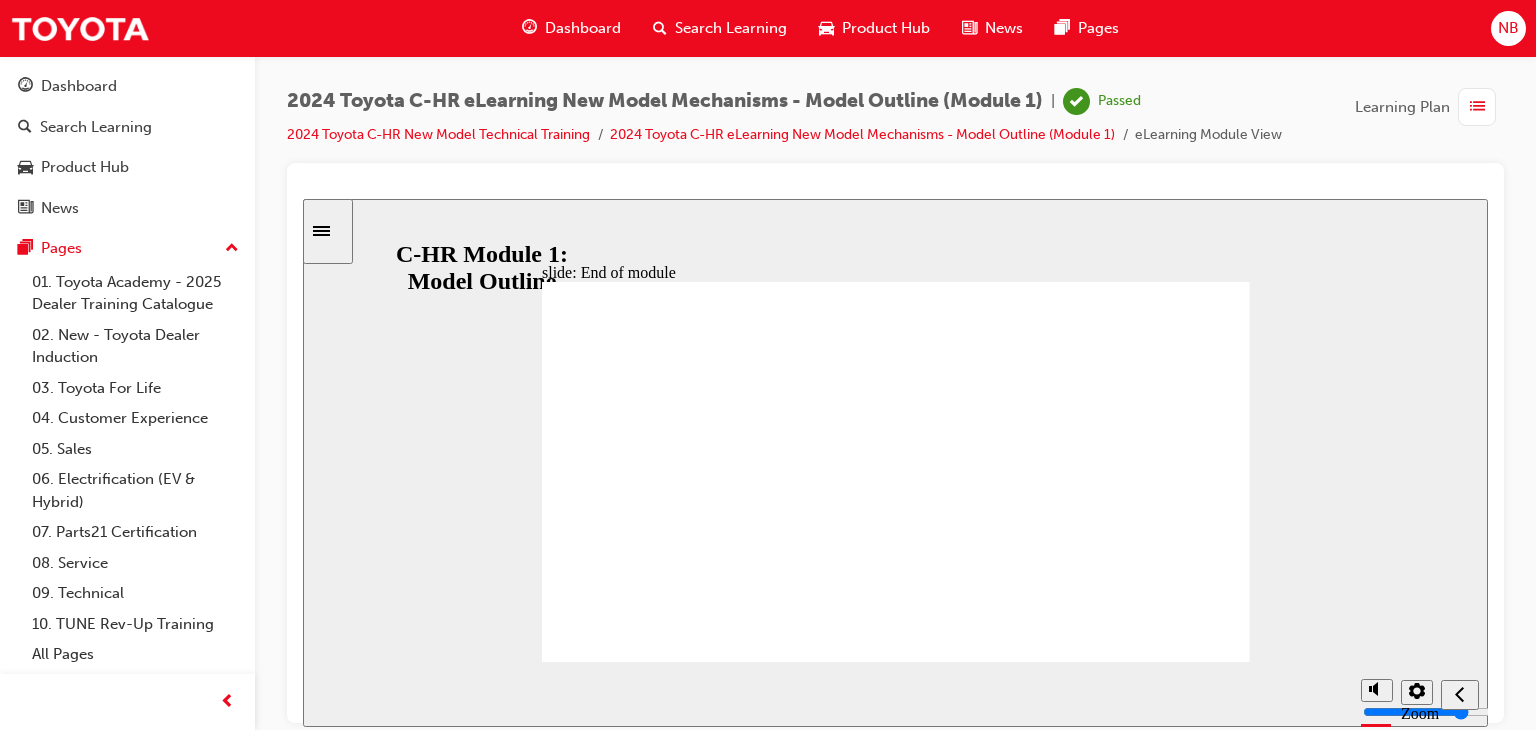 click on "Dashboard" at bounding box center (583, 28) 